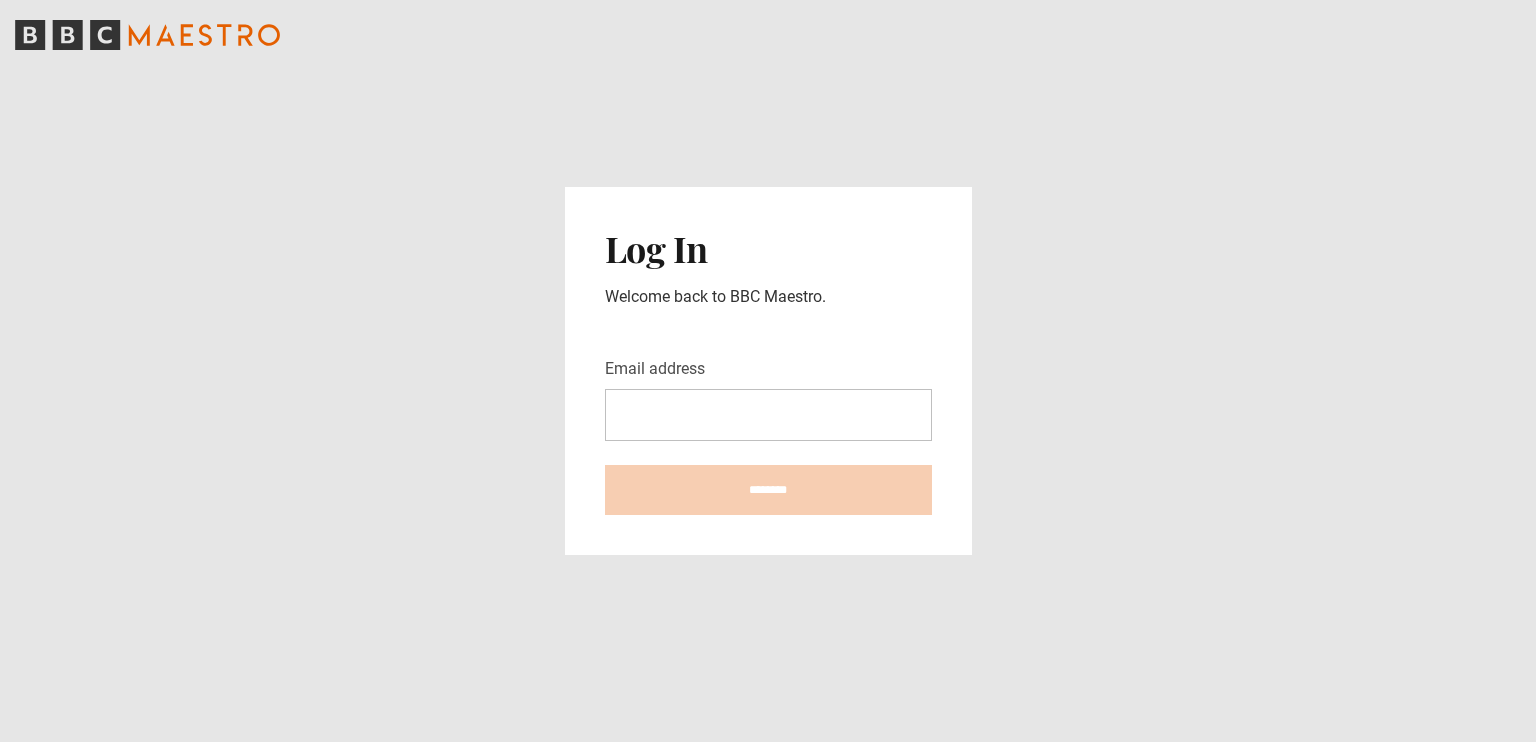 scroll, scrollTop: 0, scrollLeft: 0, axis: both 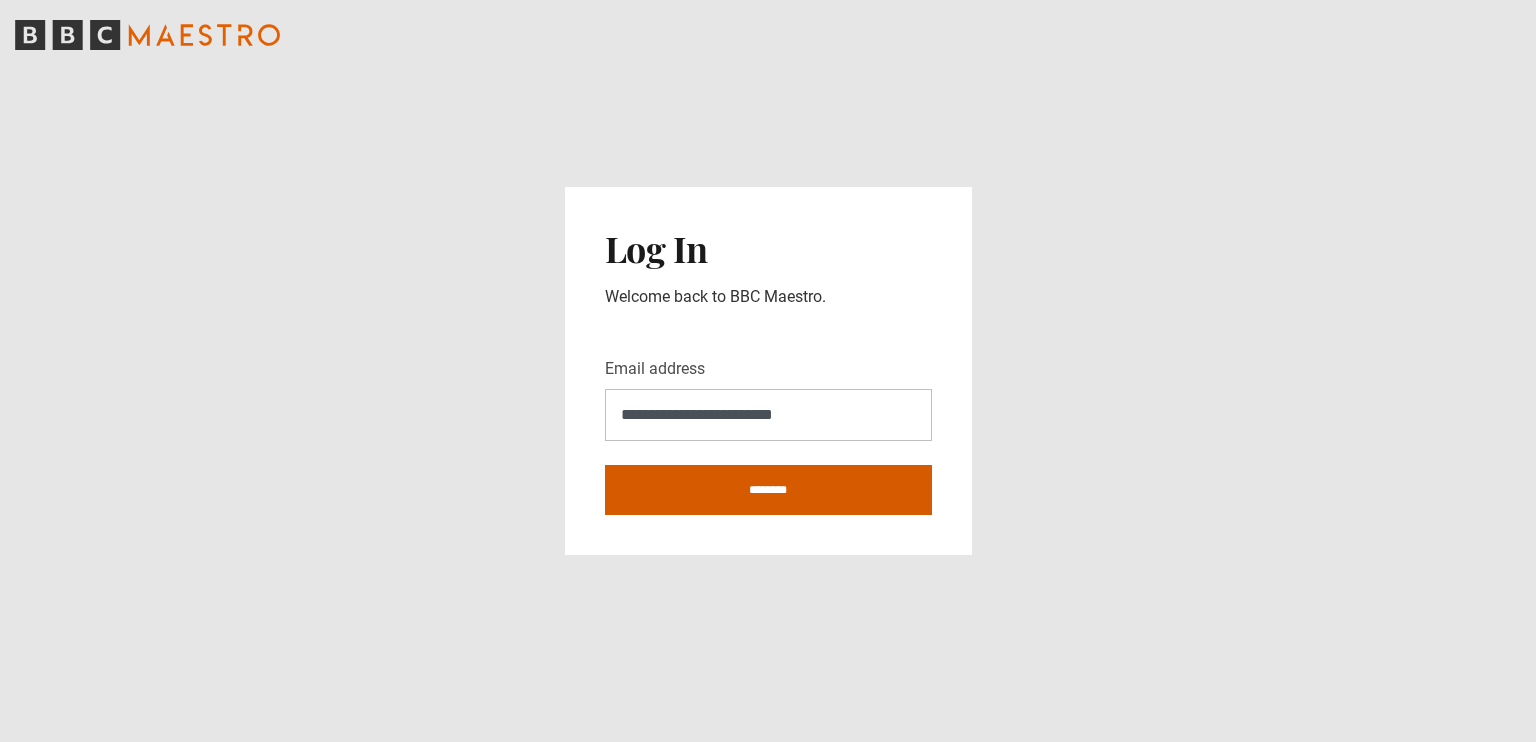 click on "********" at bounding box center [768, 490] 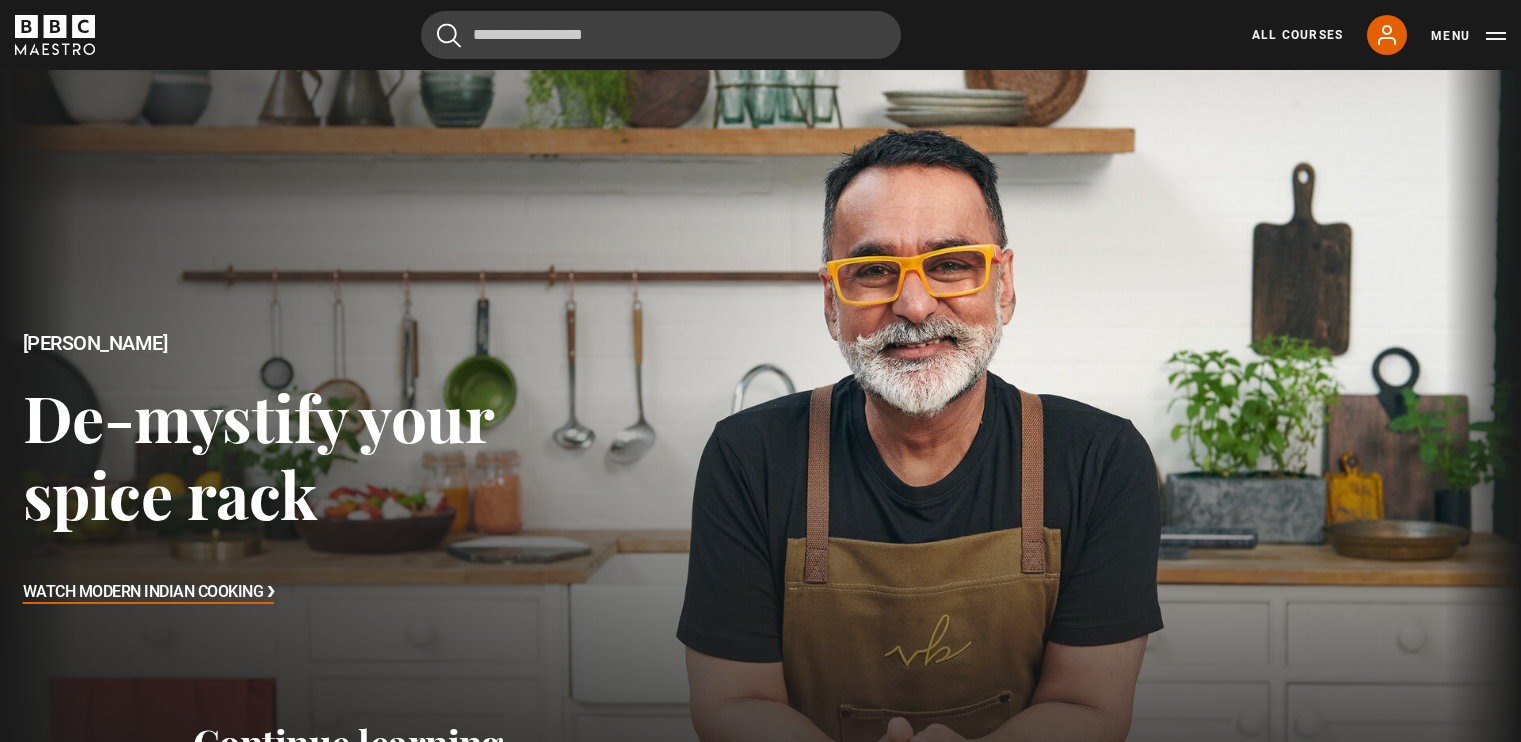 scroll, scrollTop: 0, scrollLeft: 0, axis: both 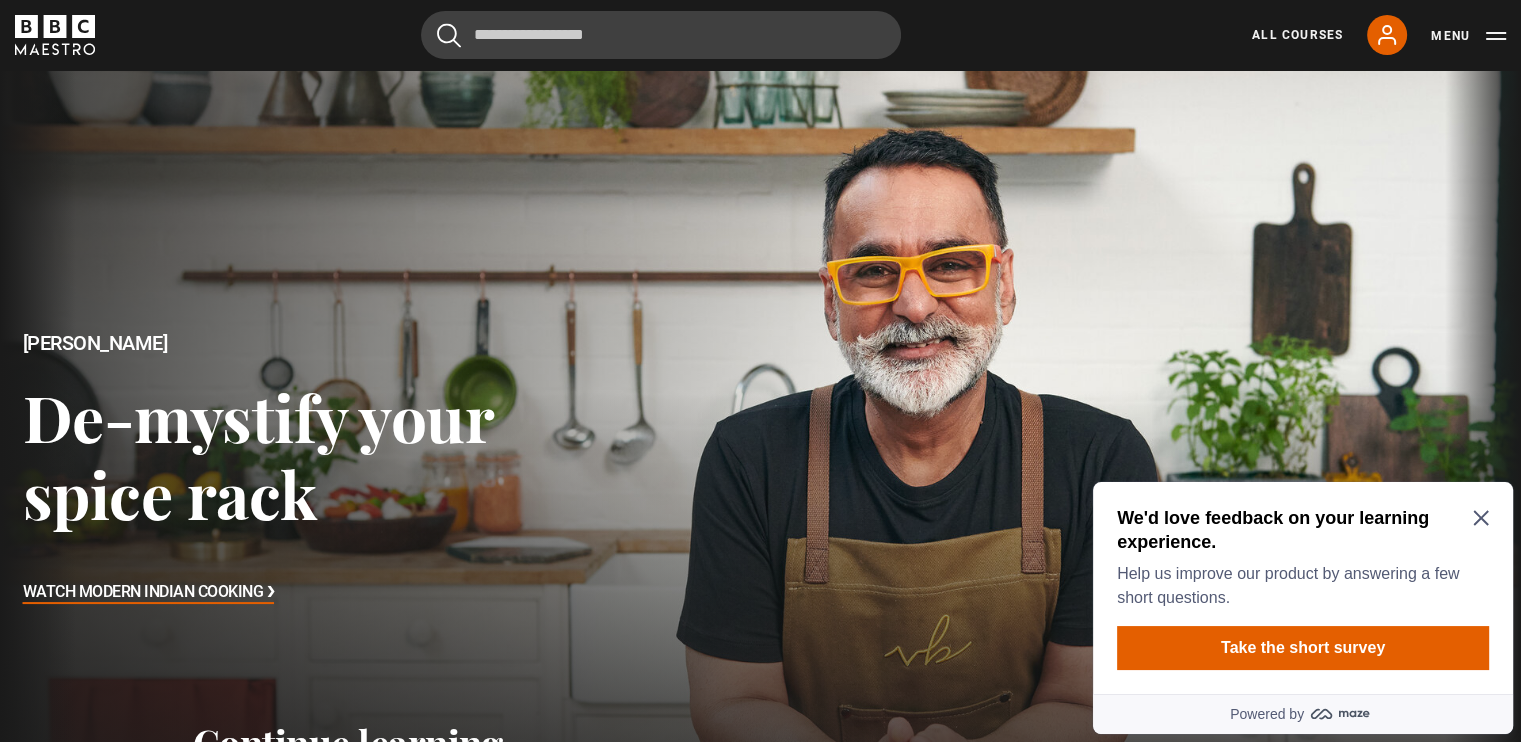 click 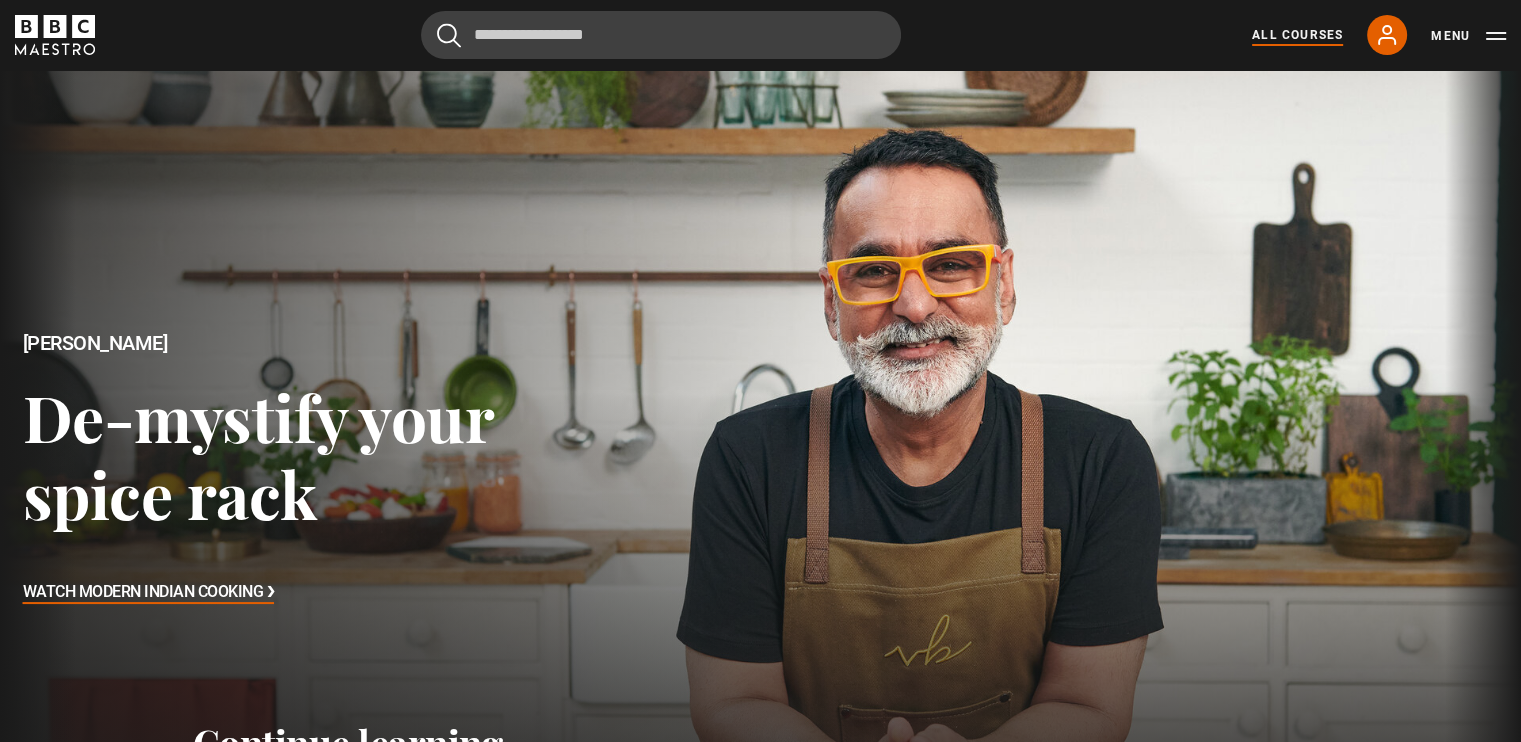 click on "All Courses" at bounding box center (1297, 35) 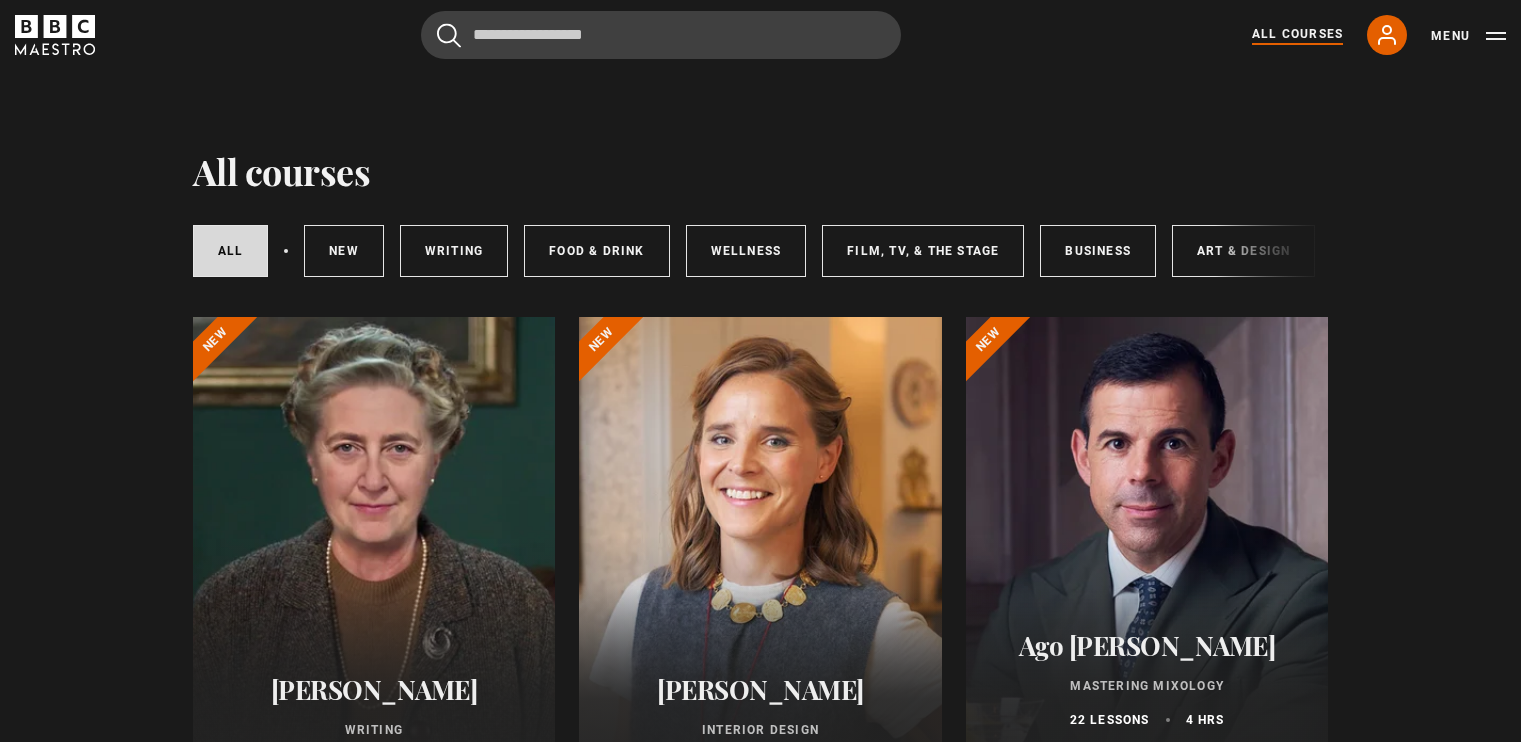 scroll, scrollTop: 0, scrollLeft: 0, axis: both 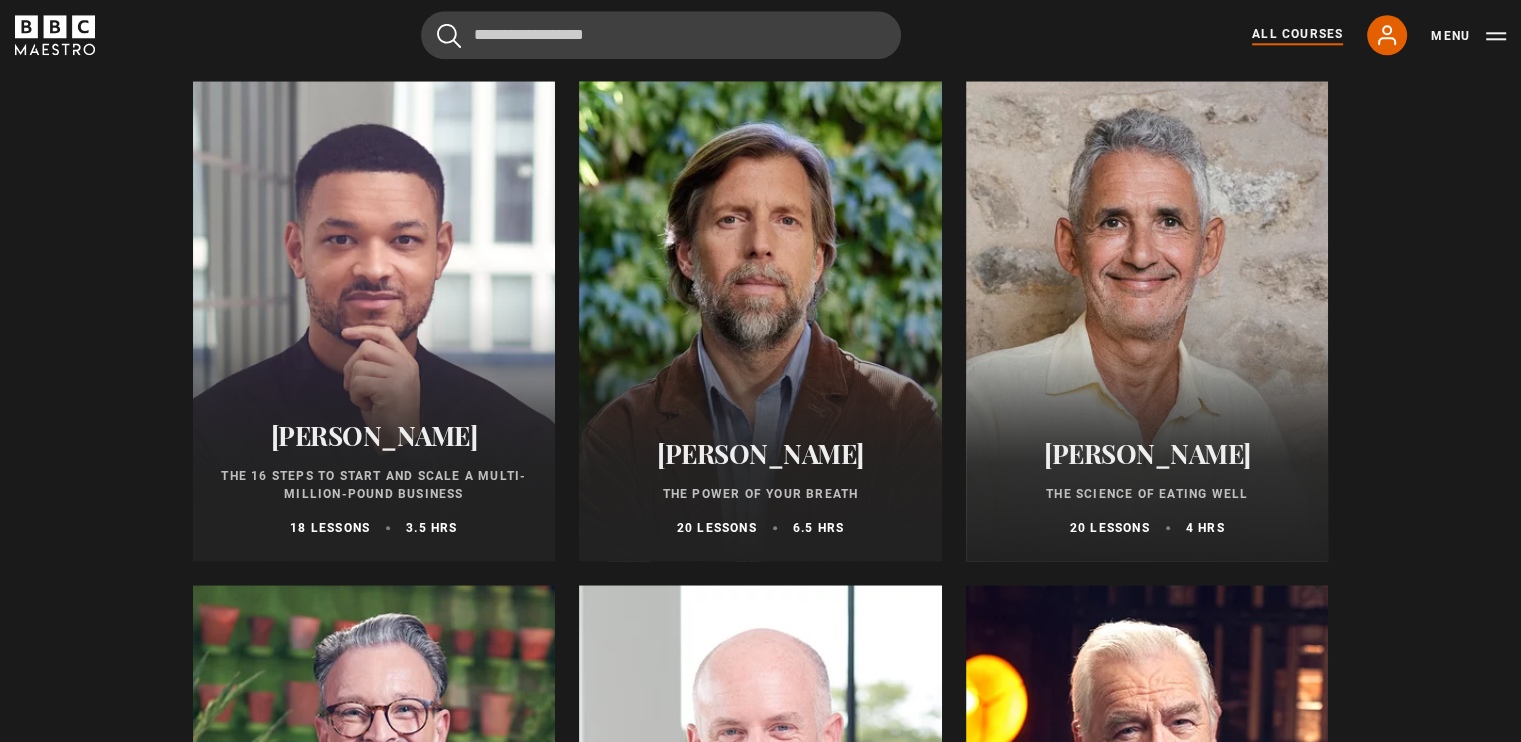 click on "The Power of Your Breath" at bounding box center [760, 494] 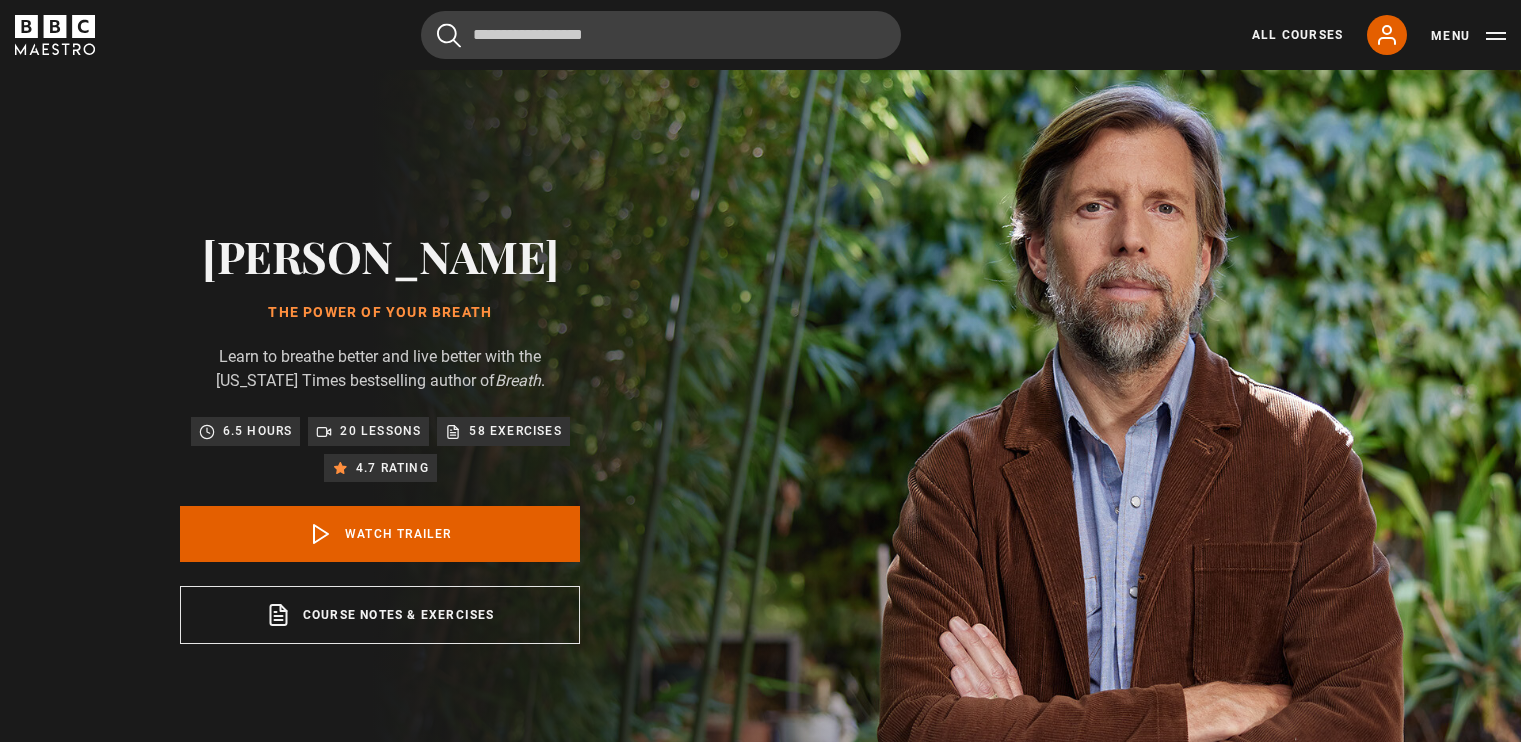 scroll, scrollTop: 0, scrollLeft: 0, axis: both 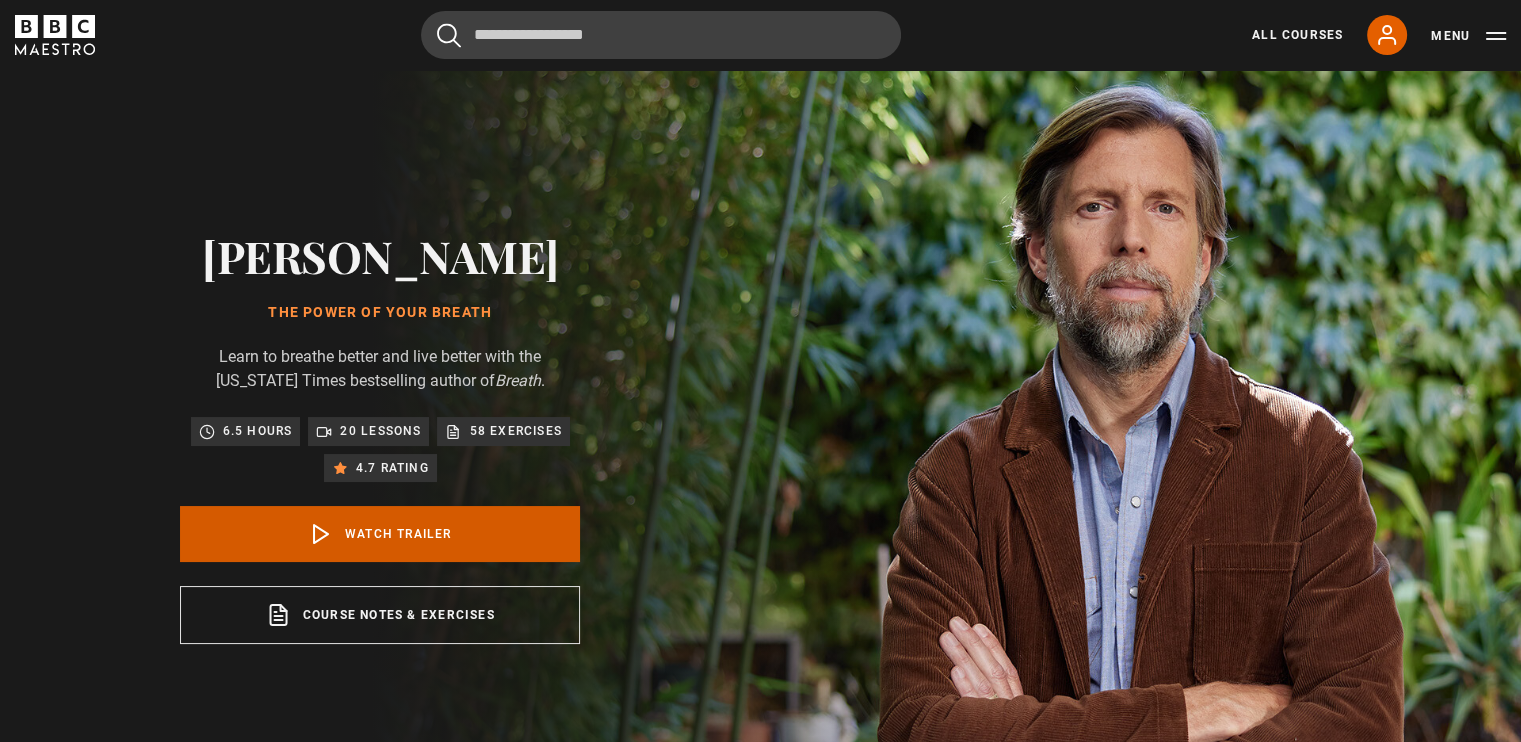 click 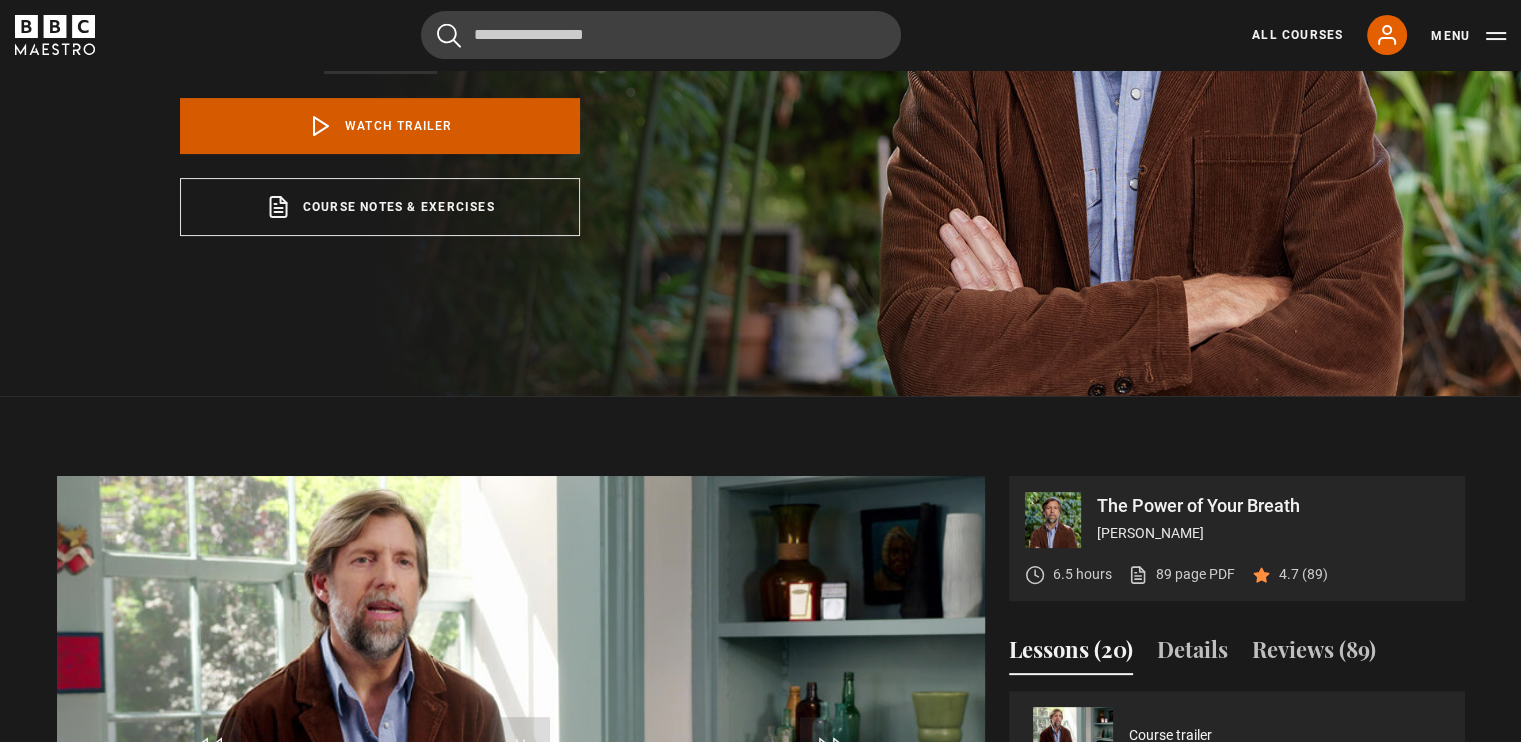 scroll, scrollTop: 696, scrollLeft: 0, axis: vertical 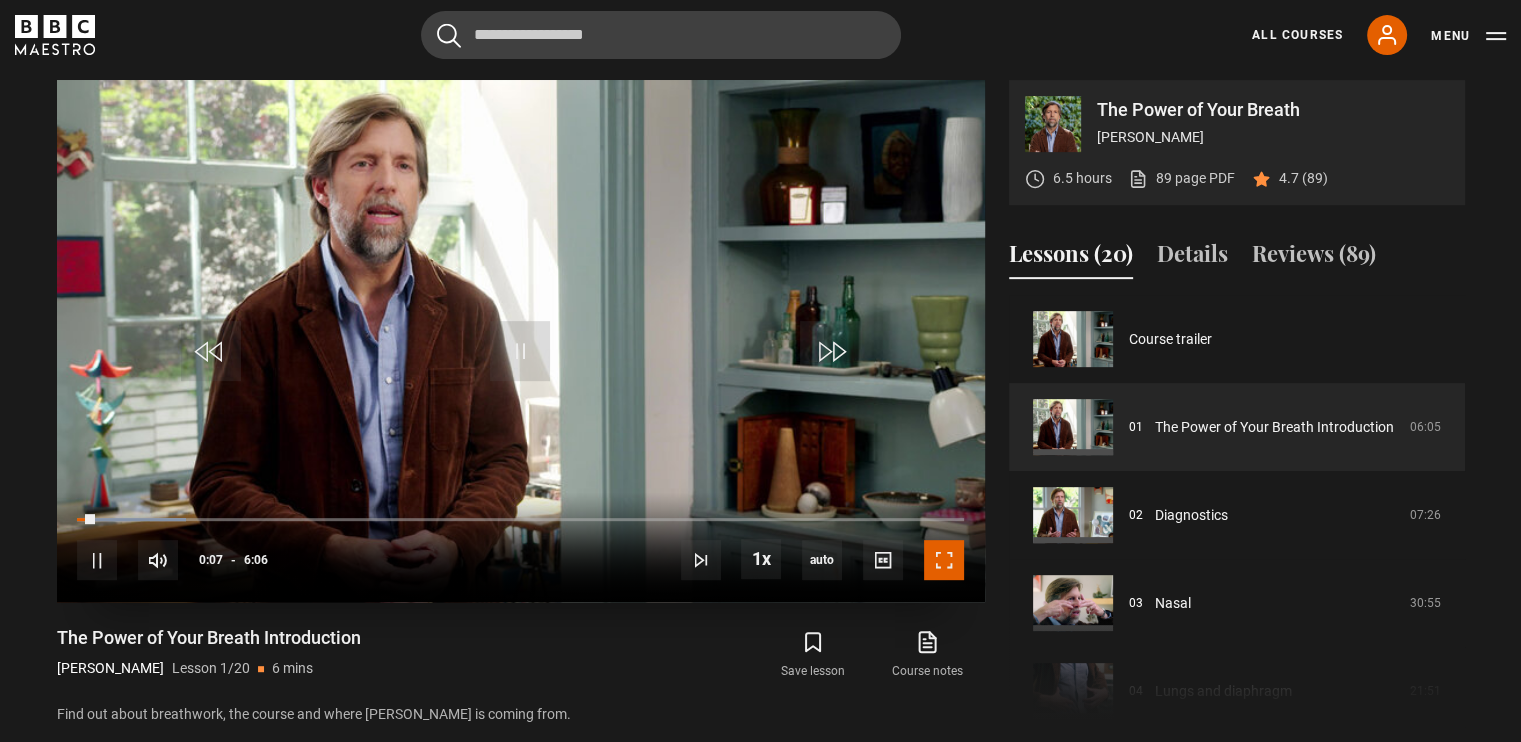 click at bounding box center (944, 560) 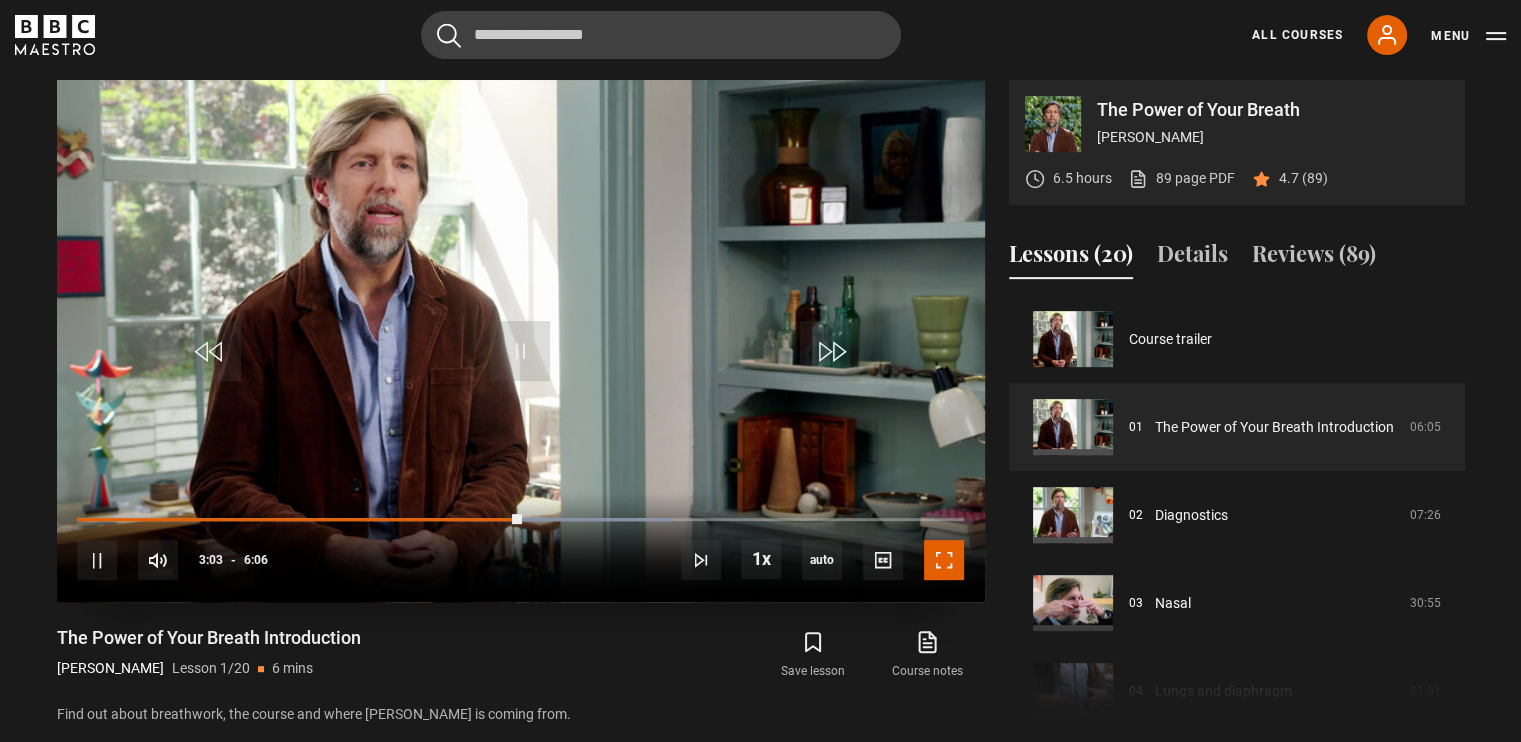 drag, startPoint x: 948, startPoint y: 557, endPoint x: 948, endPoint y: 632, distance: 75 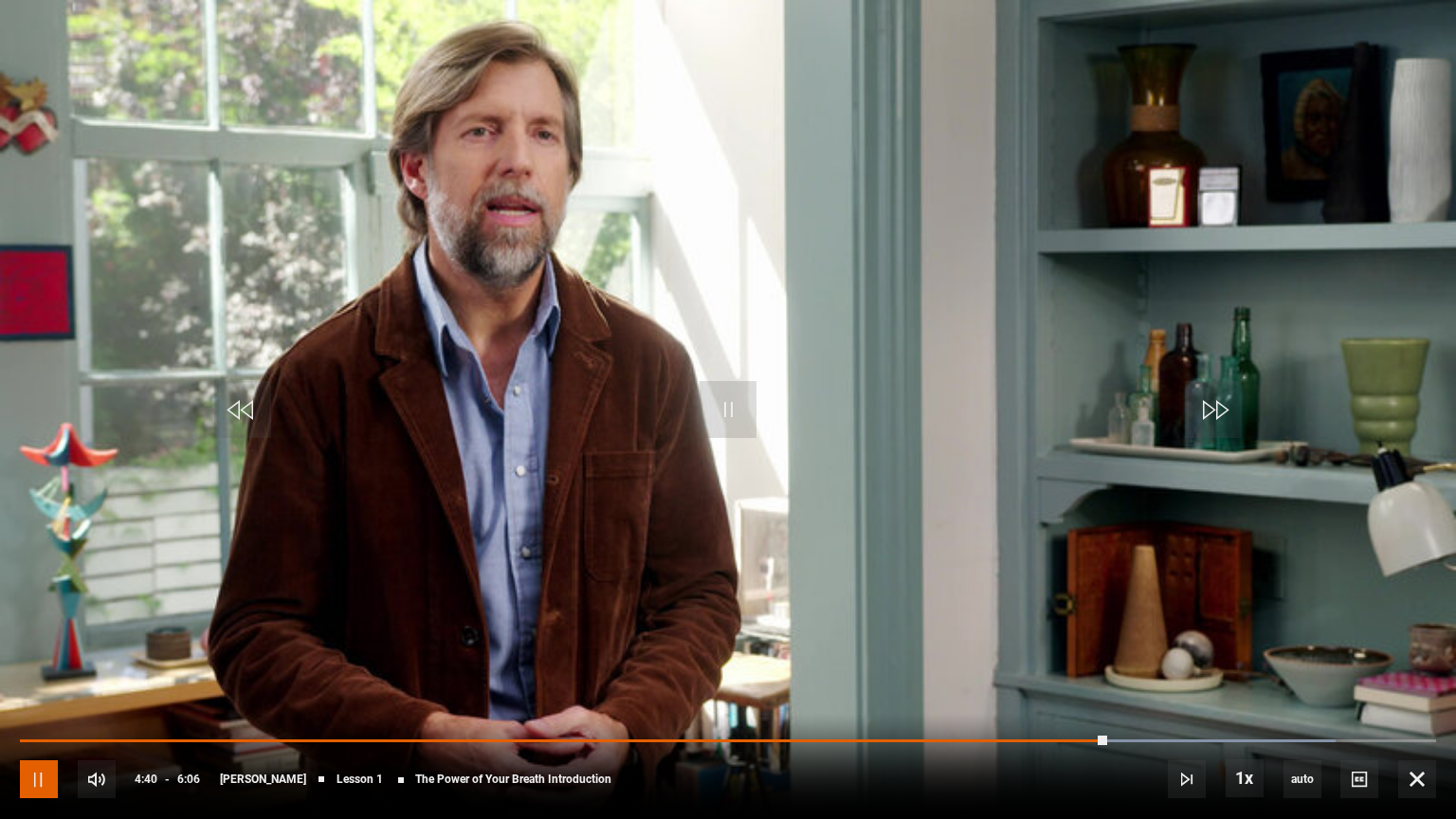 click at bounding box center [39, 779] 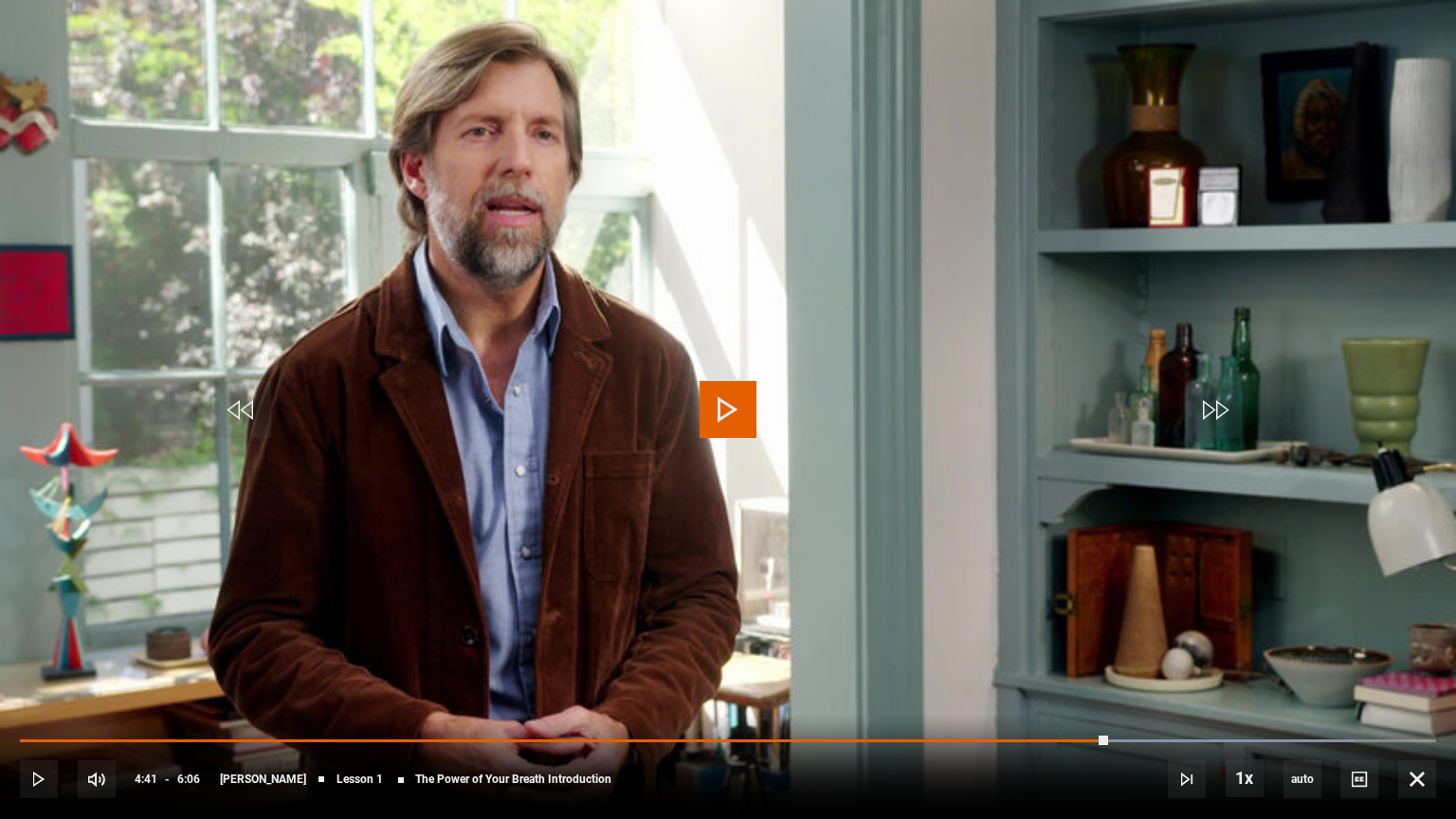 click at bounding box center (728, 410) 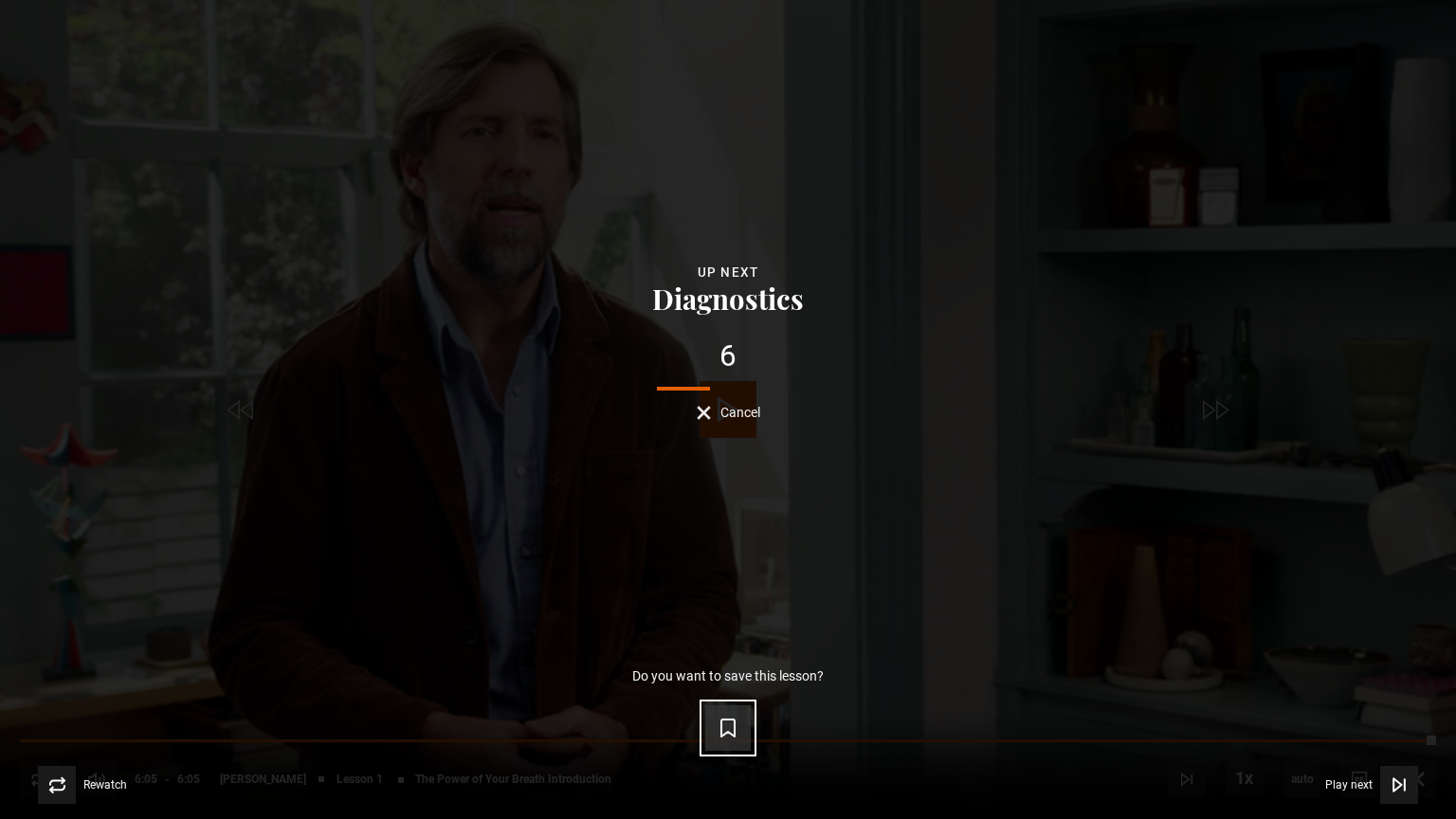 click 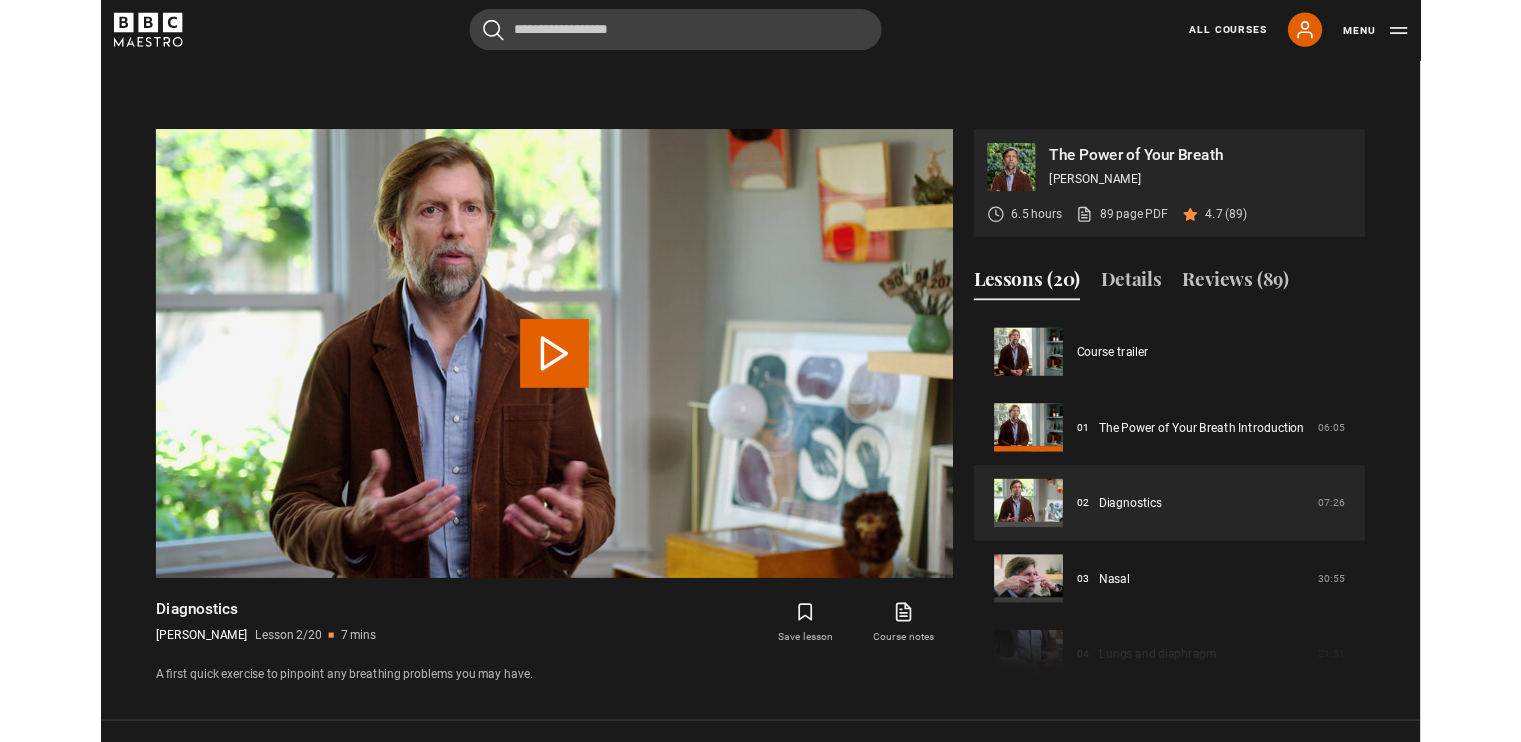 scroll, scrollTop: 874, scrollLeft: 0, axis: vertical 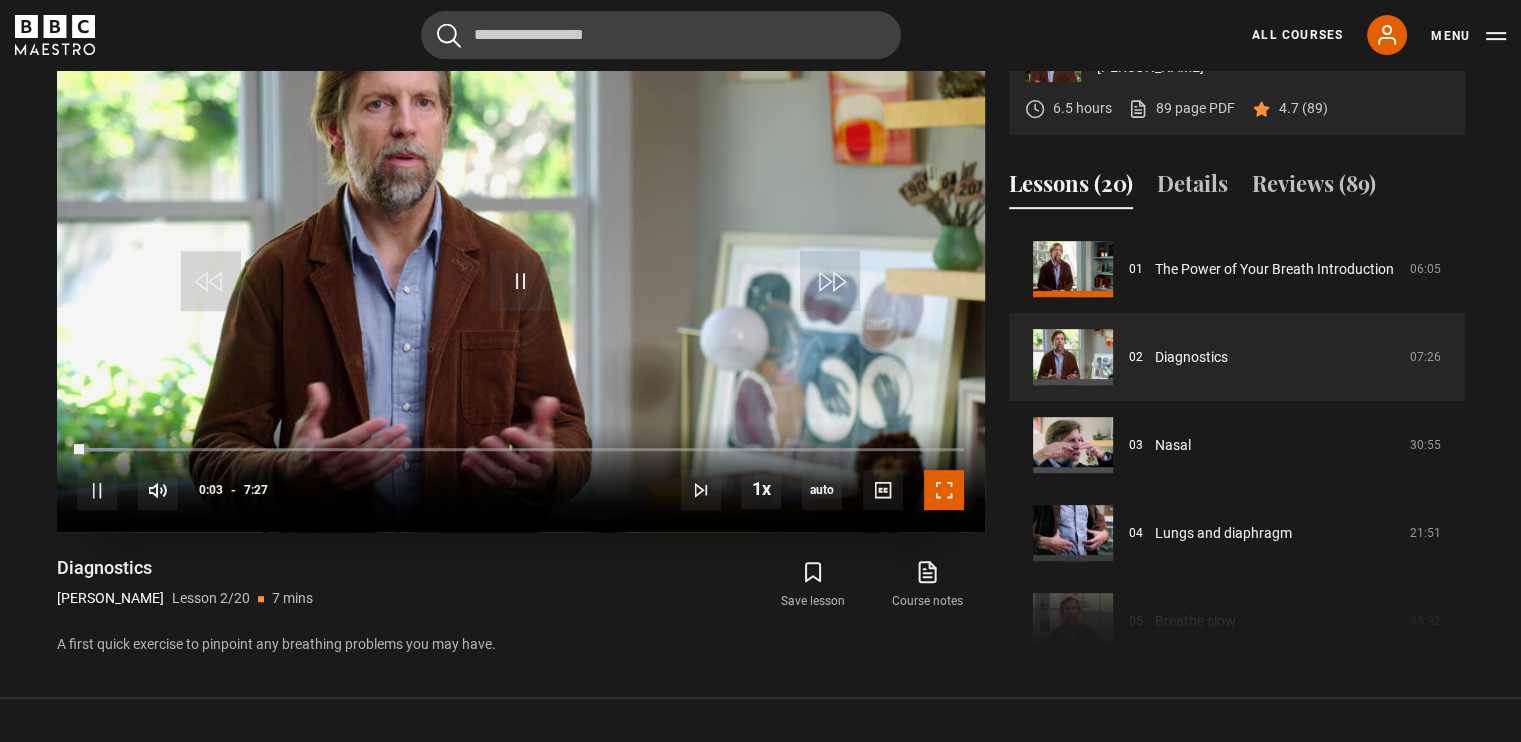 click at bounding box center (944, 490) 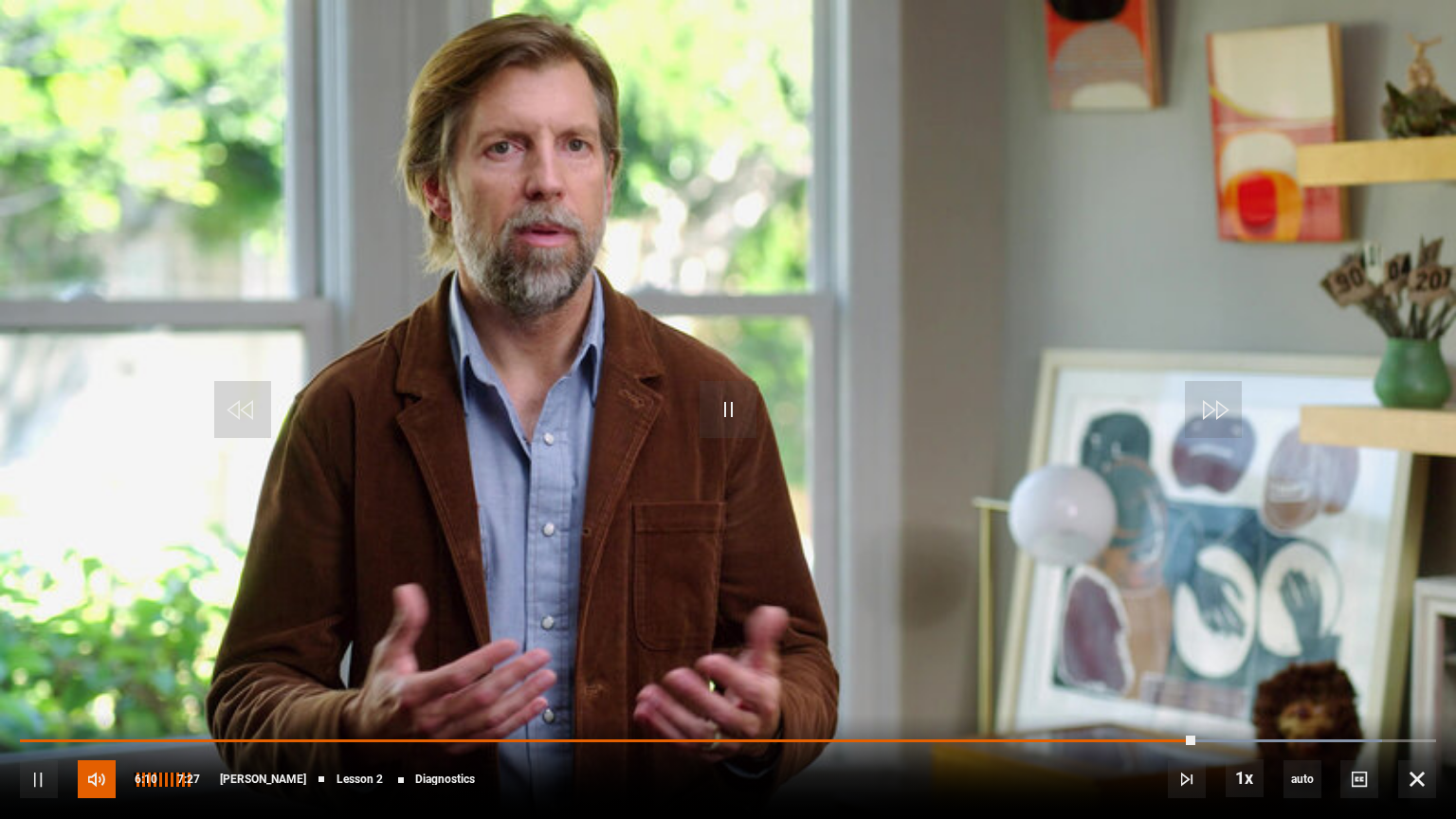 click at bounding box center [97, 779] 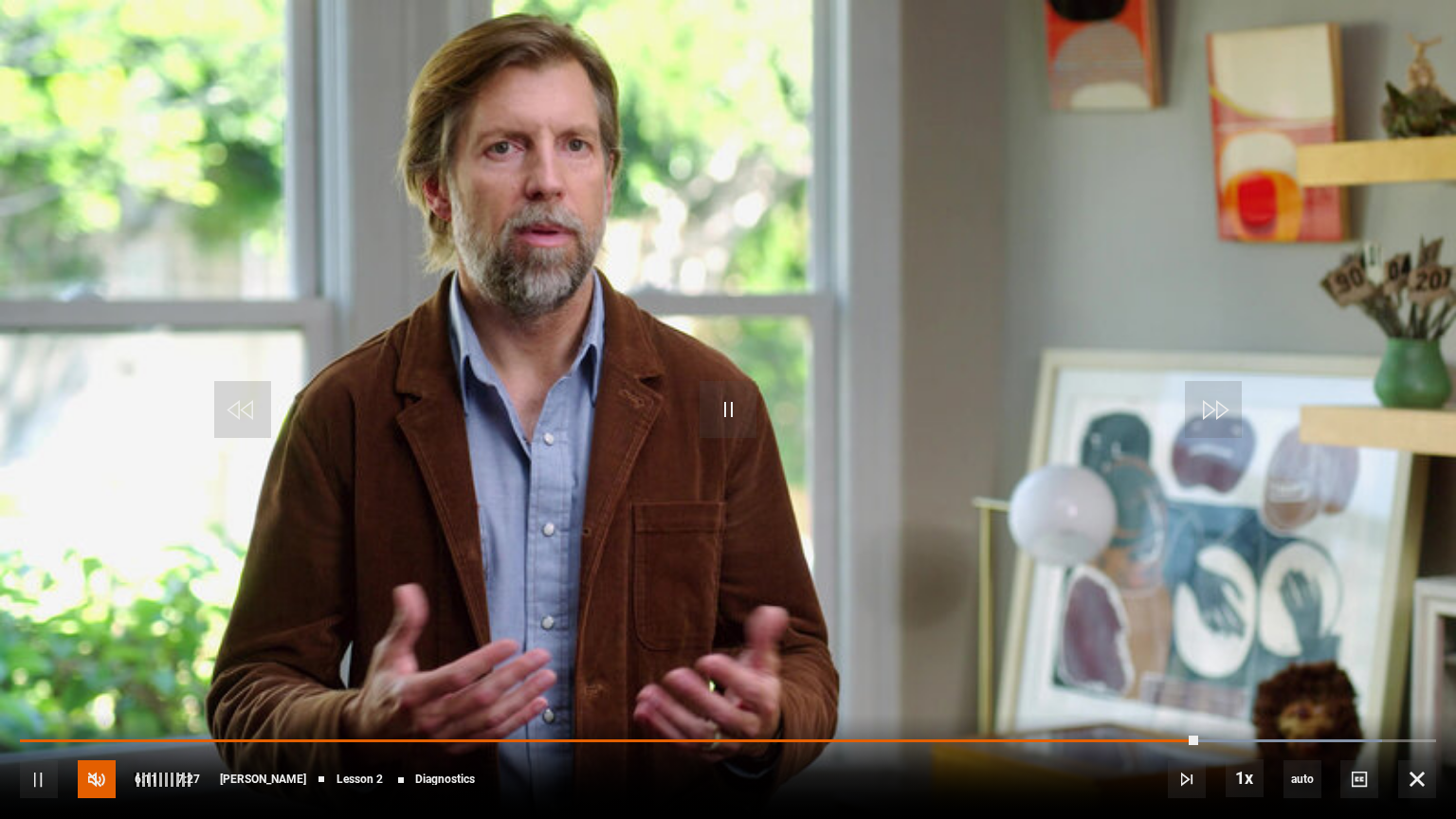 click at bounding box center (97, 779) 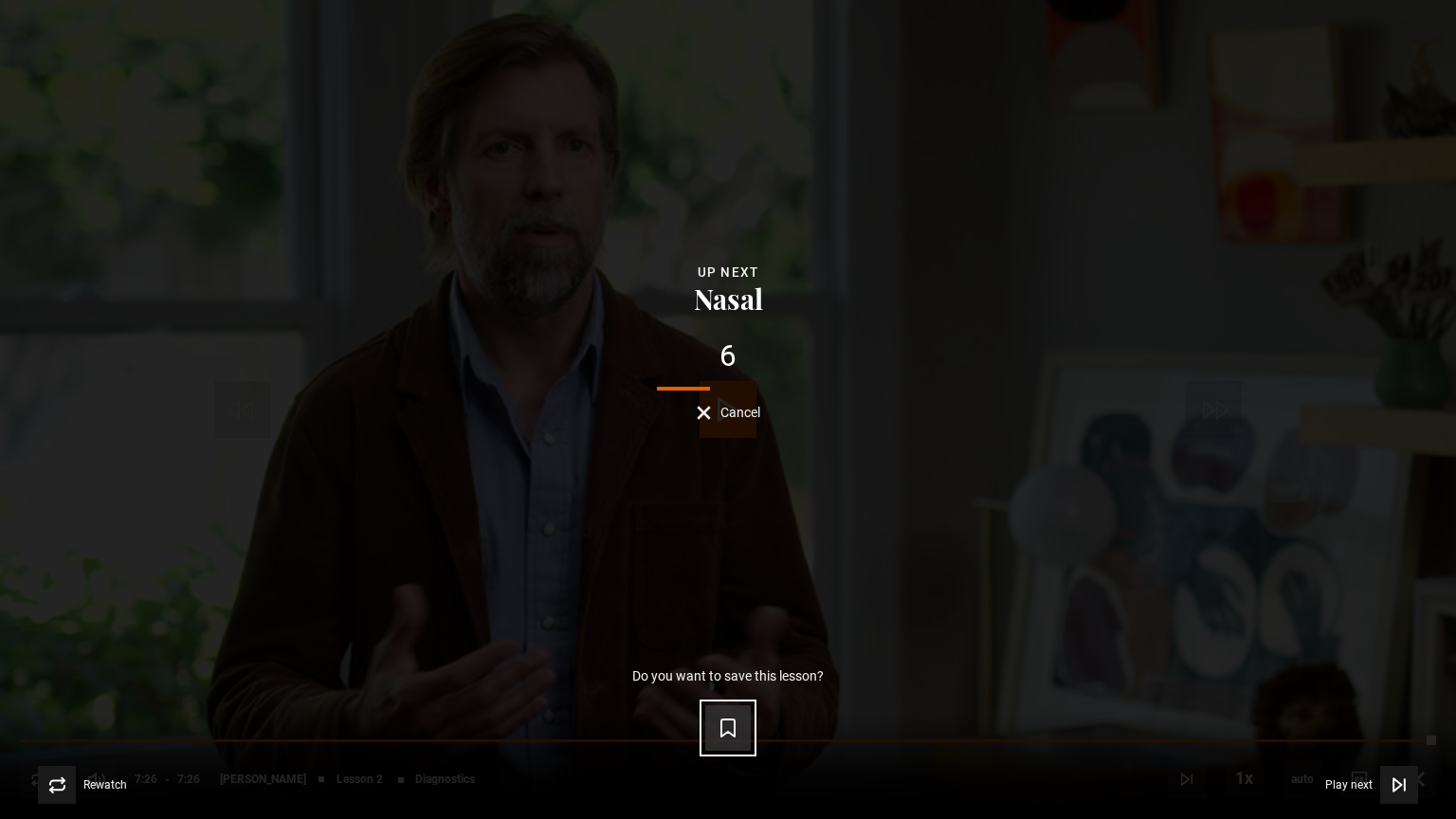 click 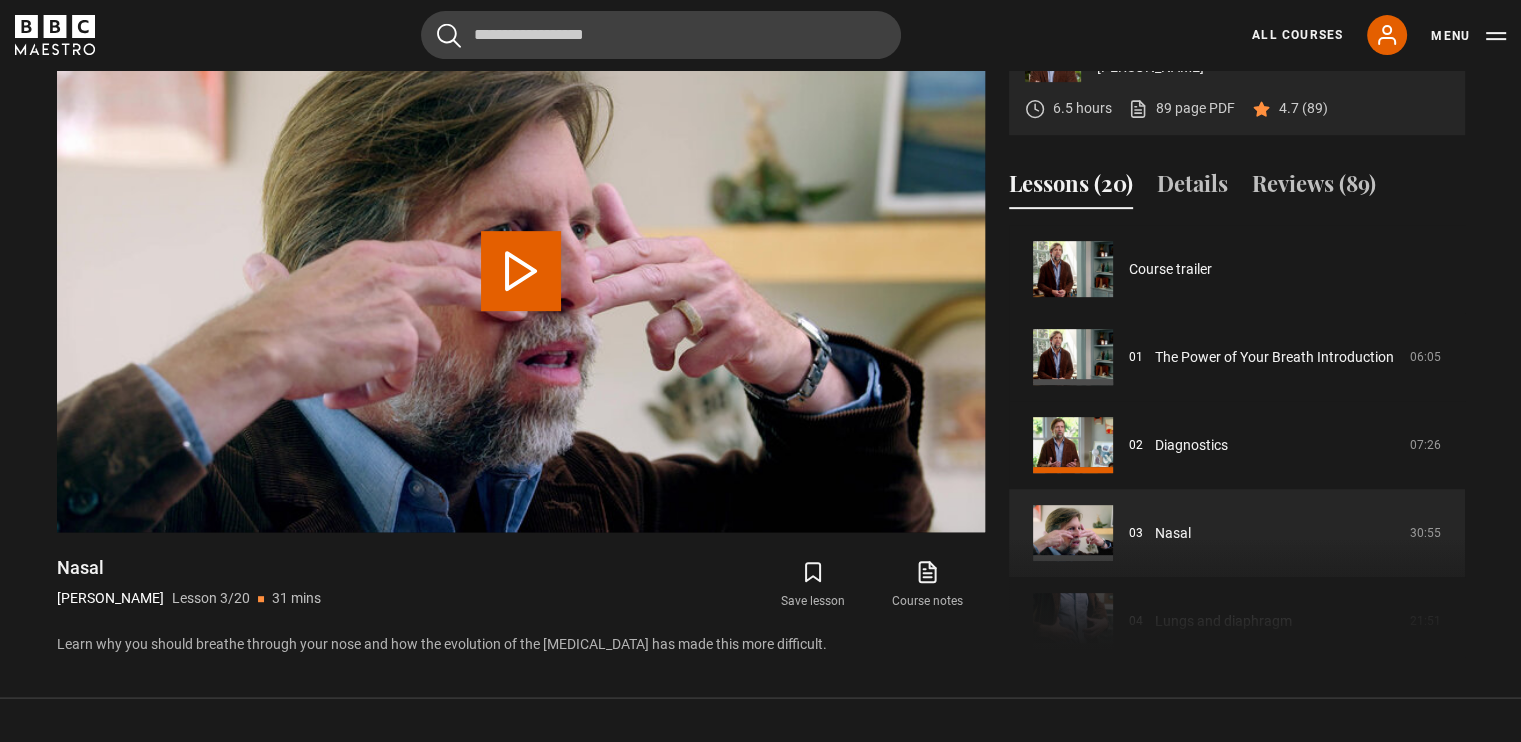scroll, scrollTop: 176, scrollLeft: 0, axis: vertical 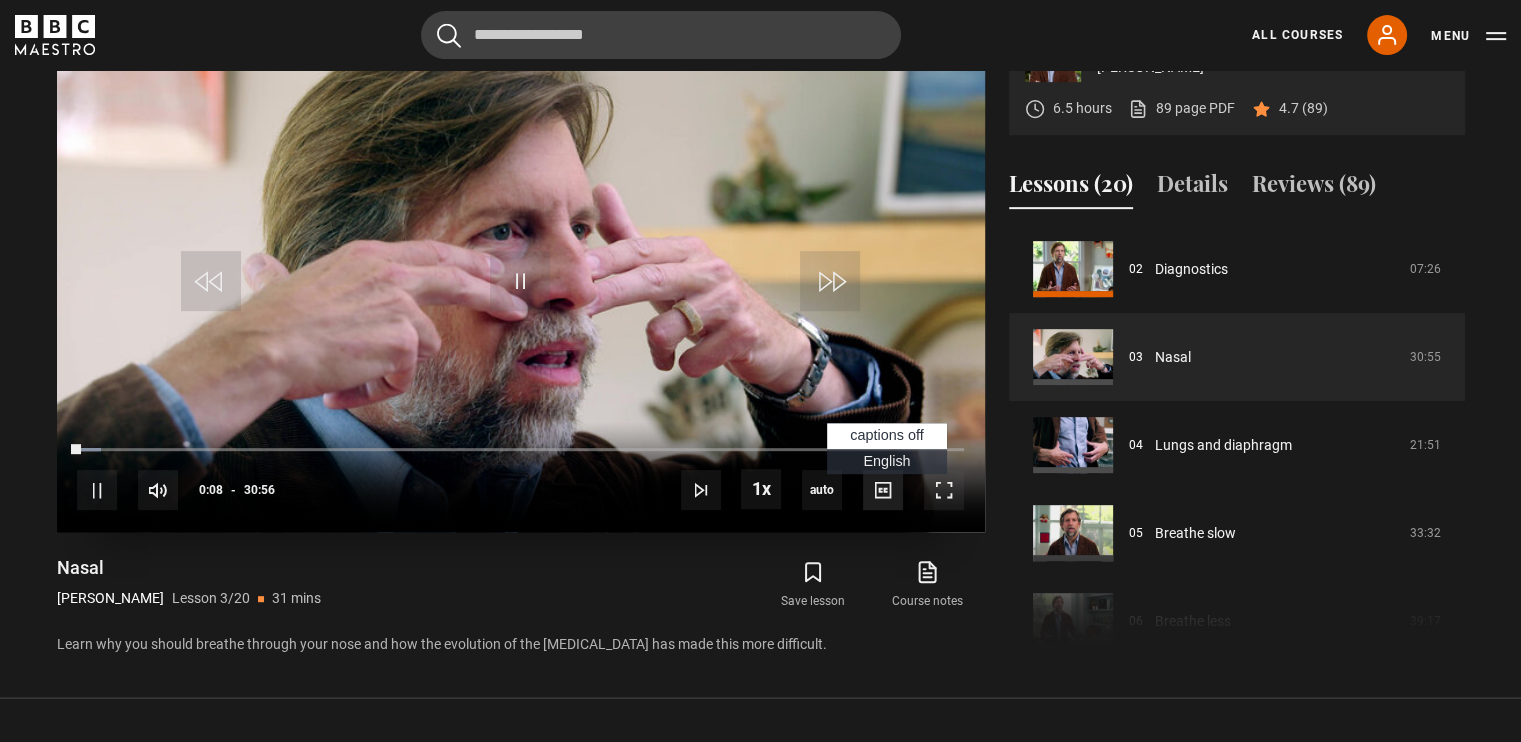 click at bounding box center (883, 490) 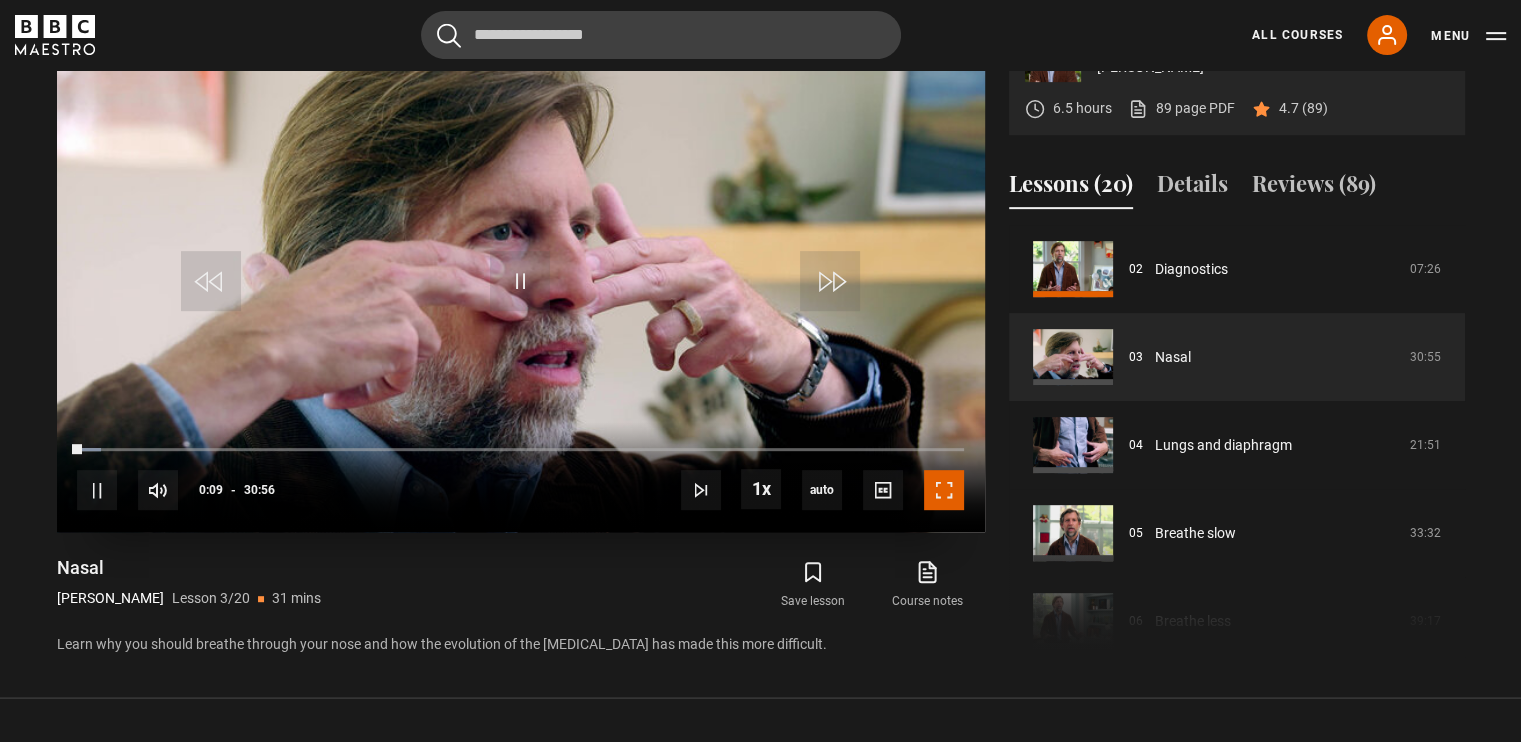 click at bounding box center (944, 490) 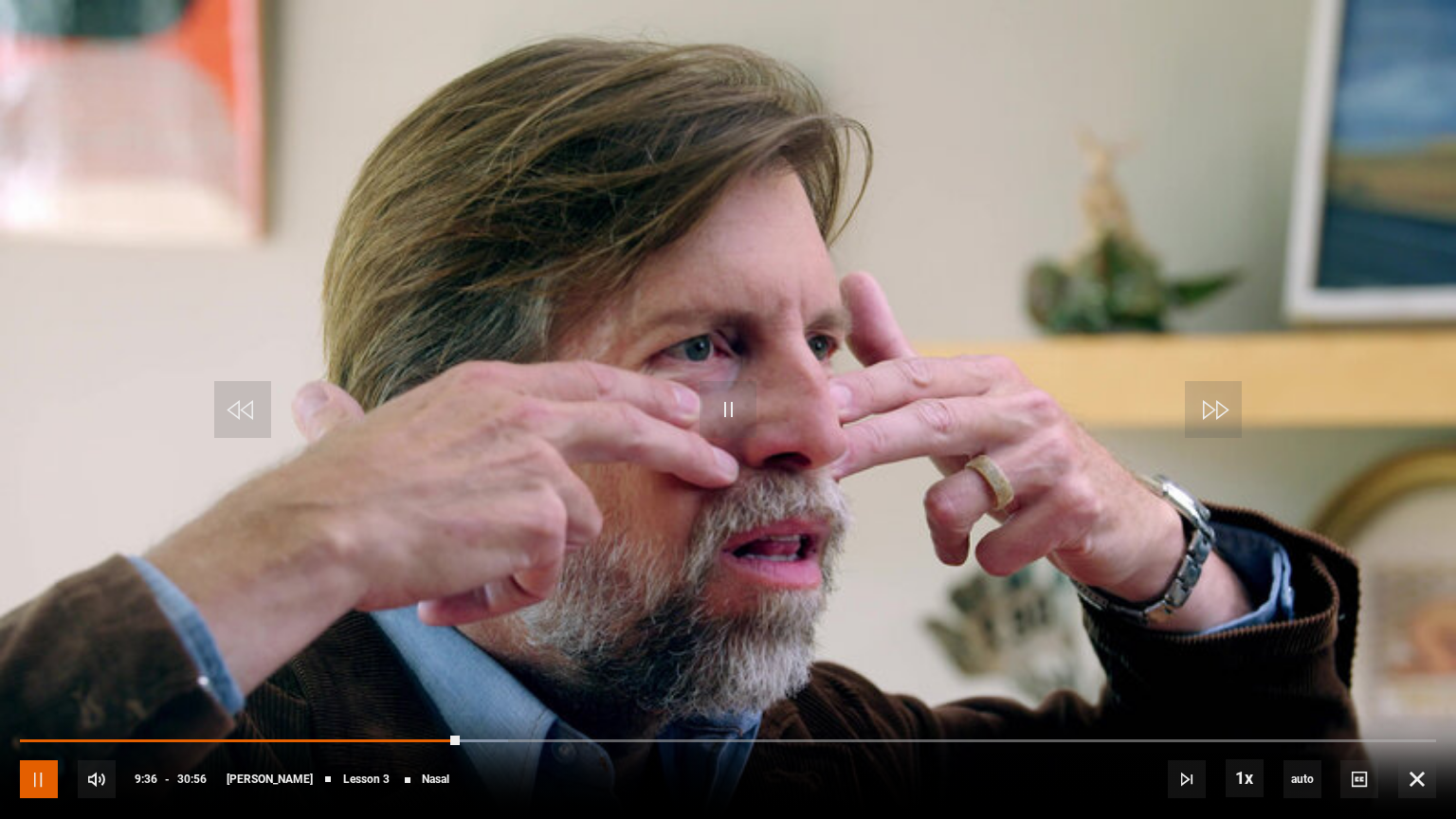 click at bounding box center (39, 779) 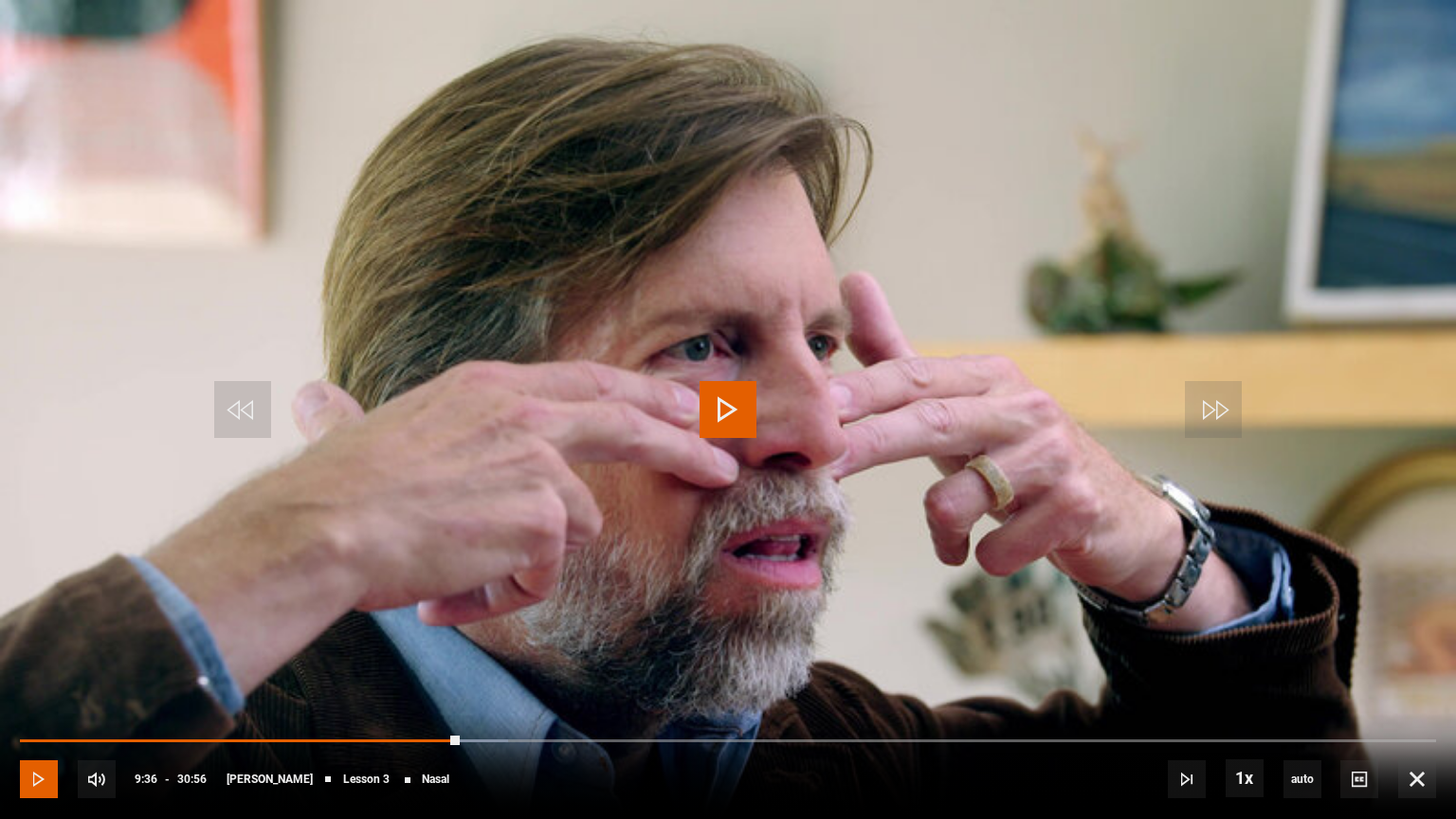 click at bounding box center [39, 779] 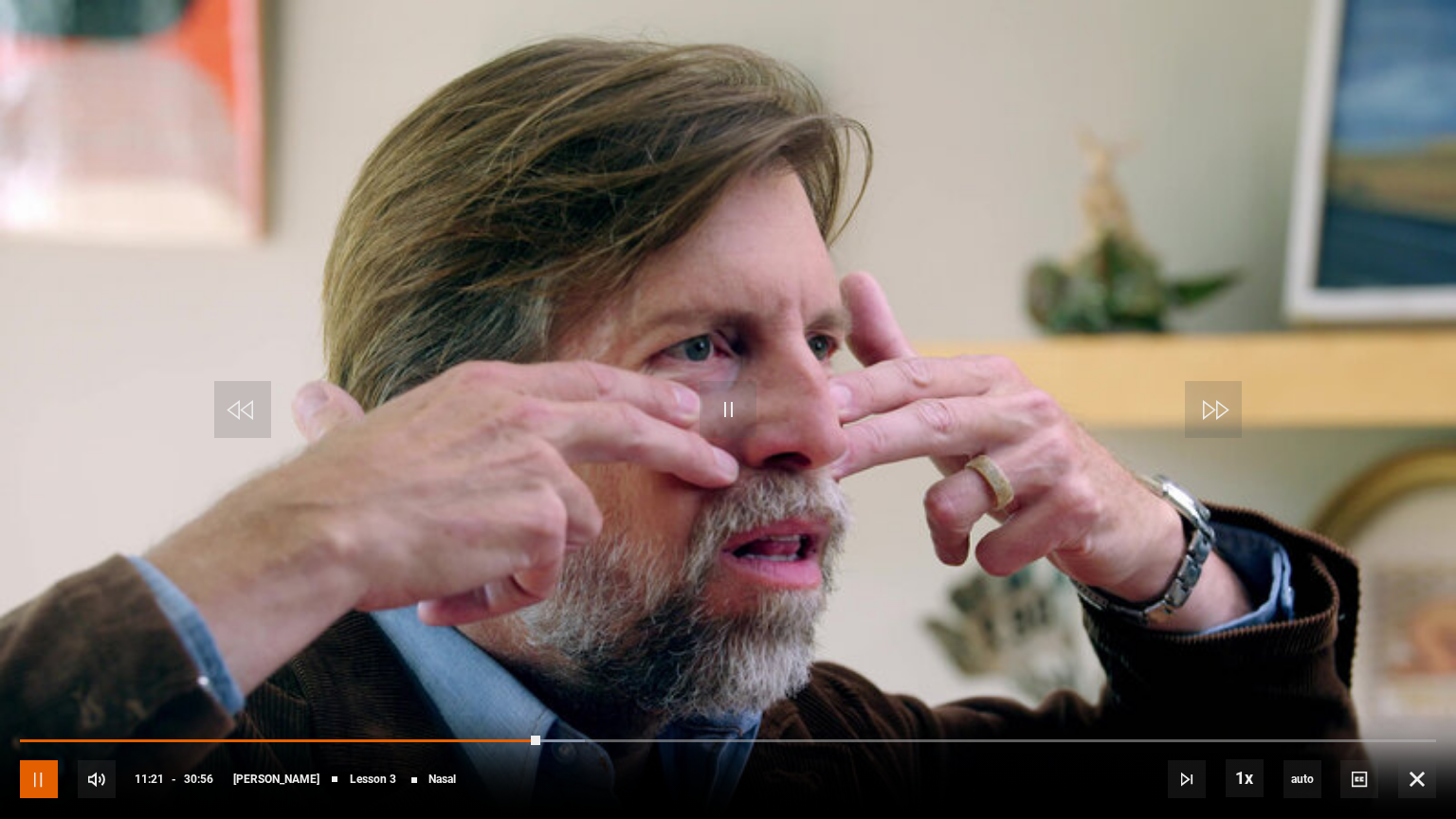 click at bounding box center [39, 779] 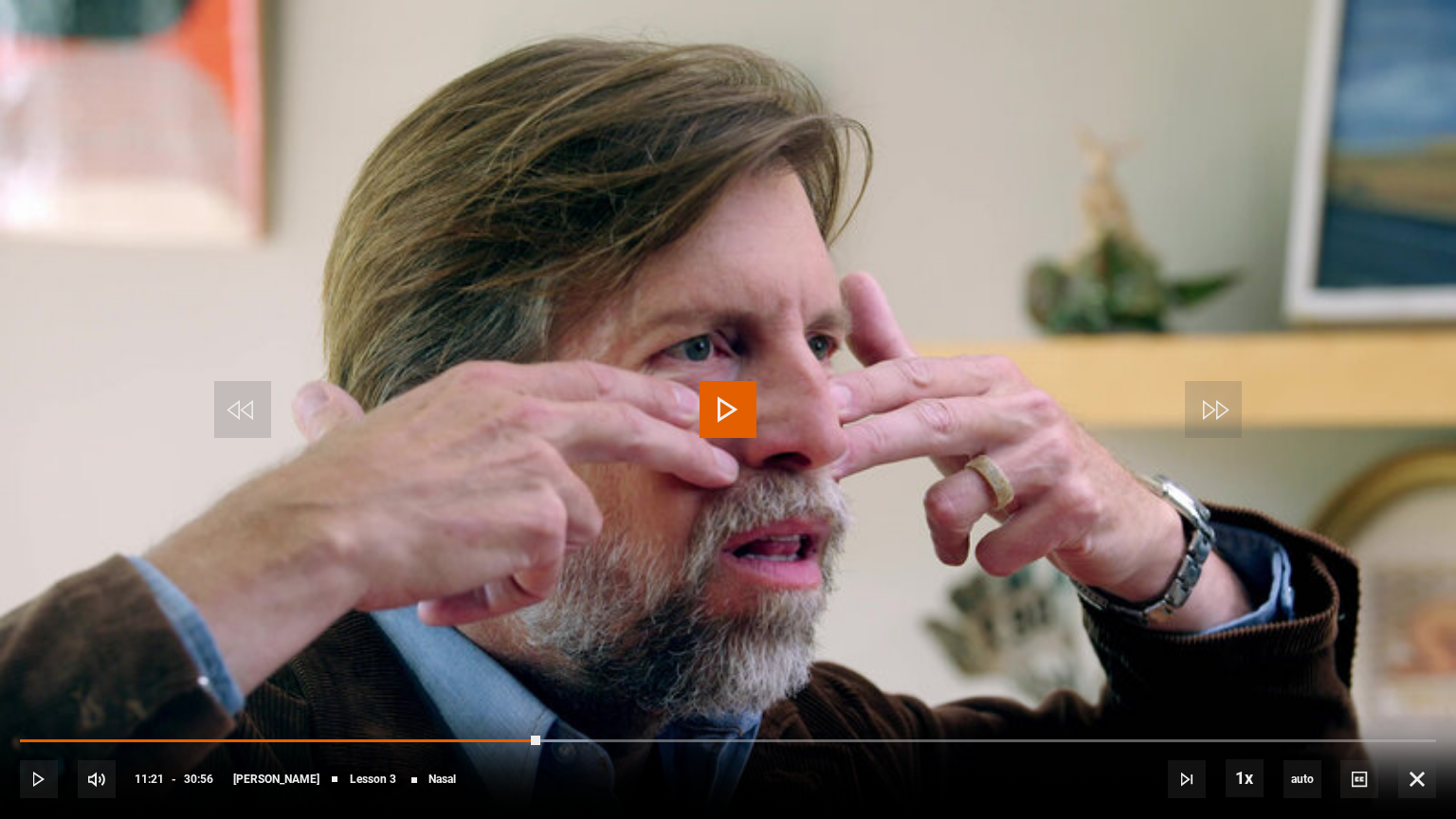 click at bounding box center (728, 410) 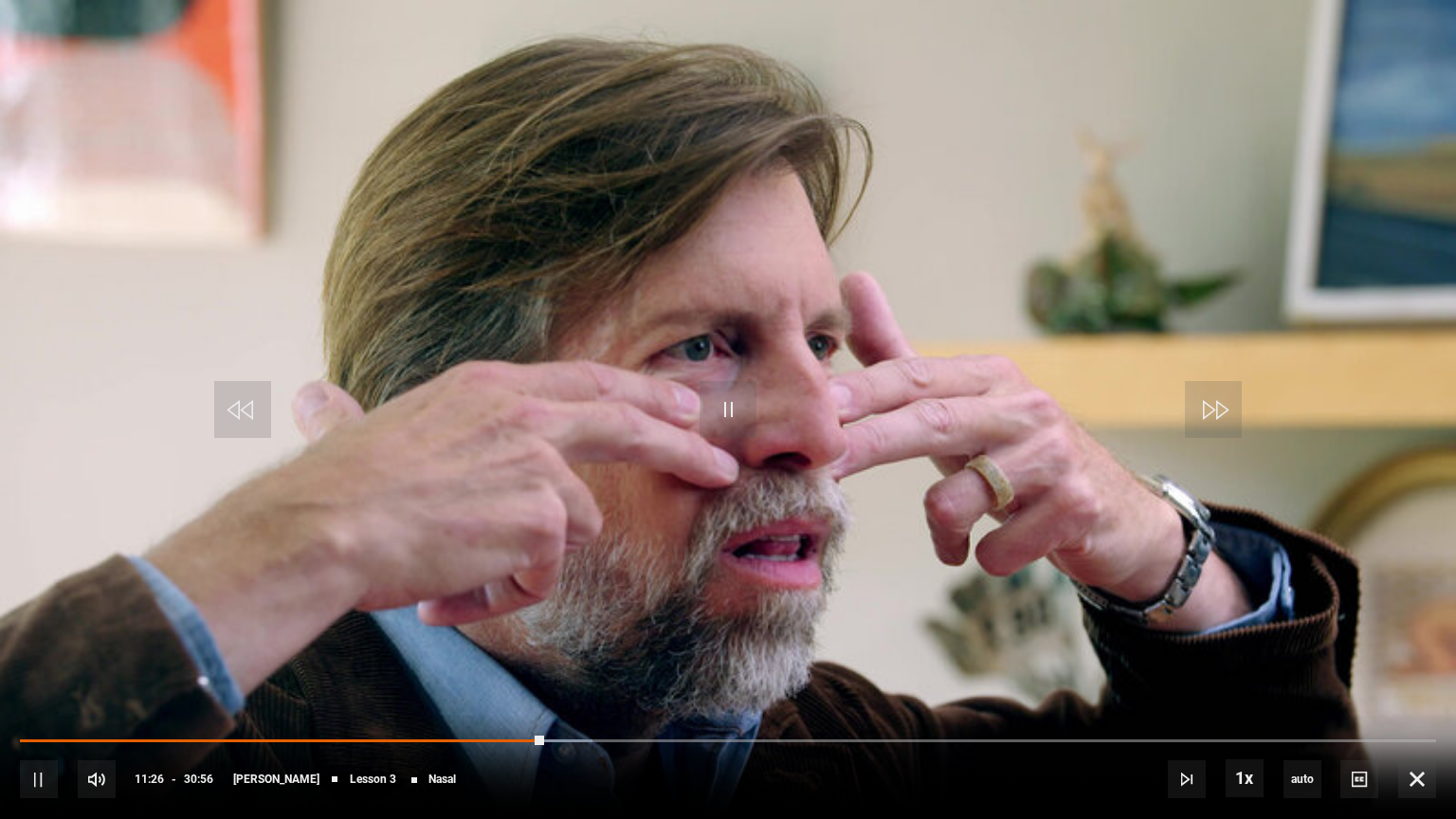 drag, startPoint x: 539, startPoint y: 734, endPoint x: 516, endPoint y: 736, distance: 23.086793 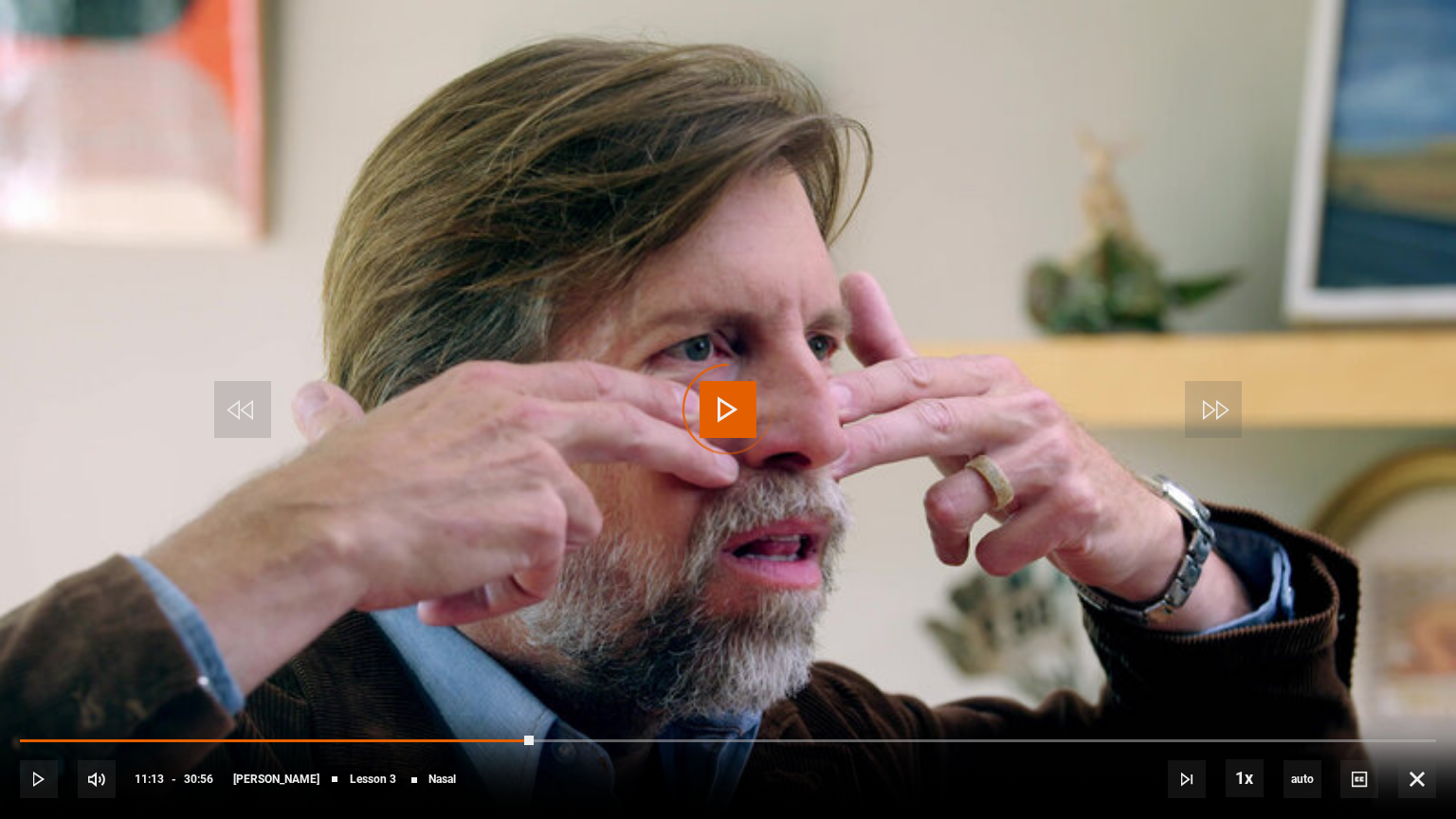 drag, startPoint x: 534, startPoint y: 732, endPoint x: 516, endPoint y: 728, distance: 18.439089 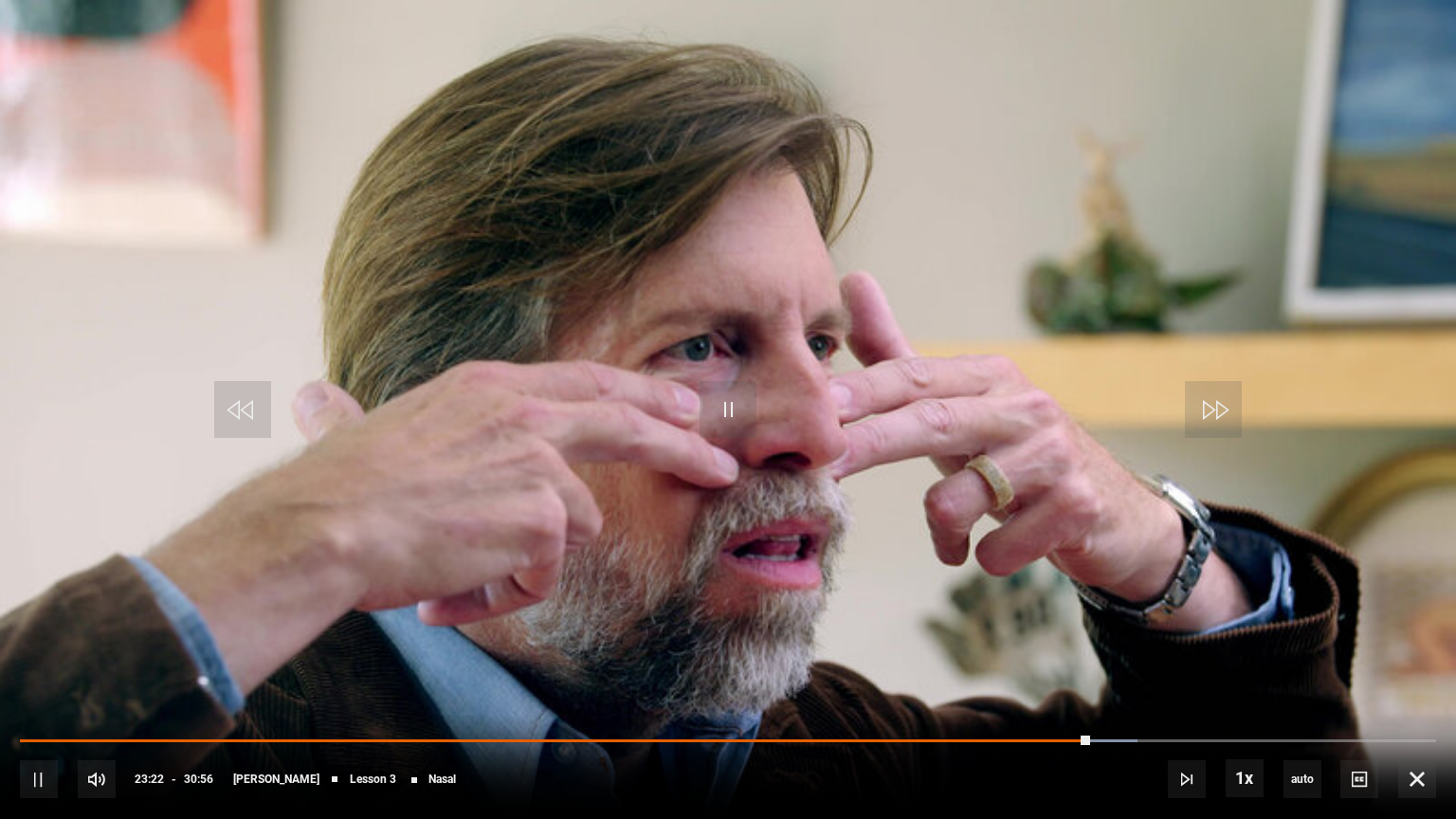 click on "10s Skip Back 10 seconds Pause 10s Skip Forward 10 seconds Loaded :  78.93% 11:10 23:22 Pause Mute Current Time  23:22 - Duration  30:56
James Nestor
Lesson 3
Nasal
1x Playback Rate 2x 1.5x 1x , selected 0.5x auto Quality 360p 720p 1080p 2160p Auto , selected Captions captions off , selected English  Captions" at bounding box center [728, 766] 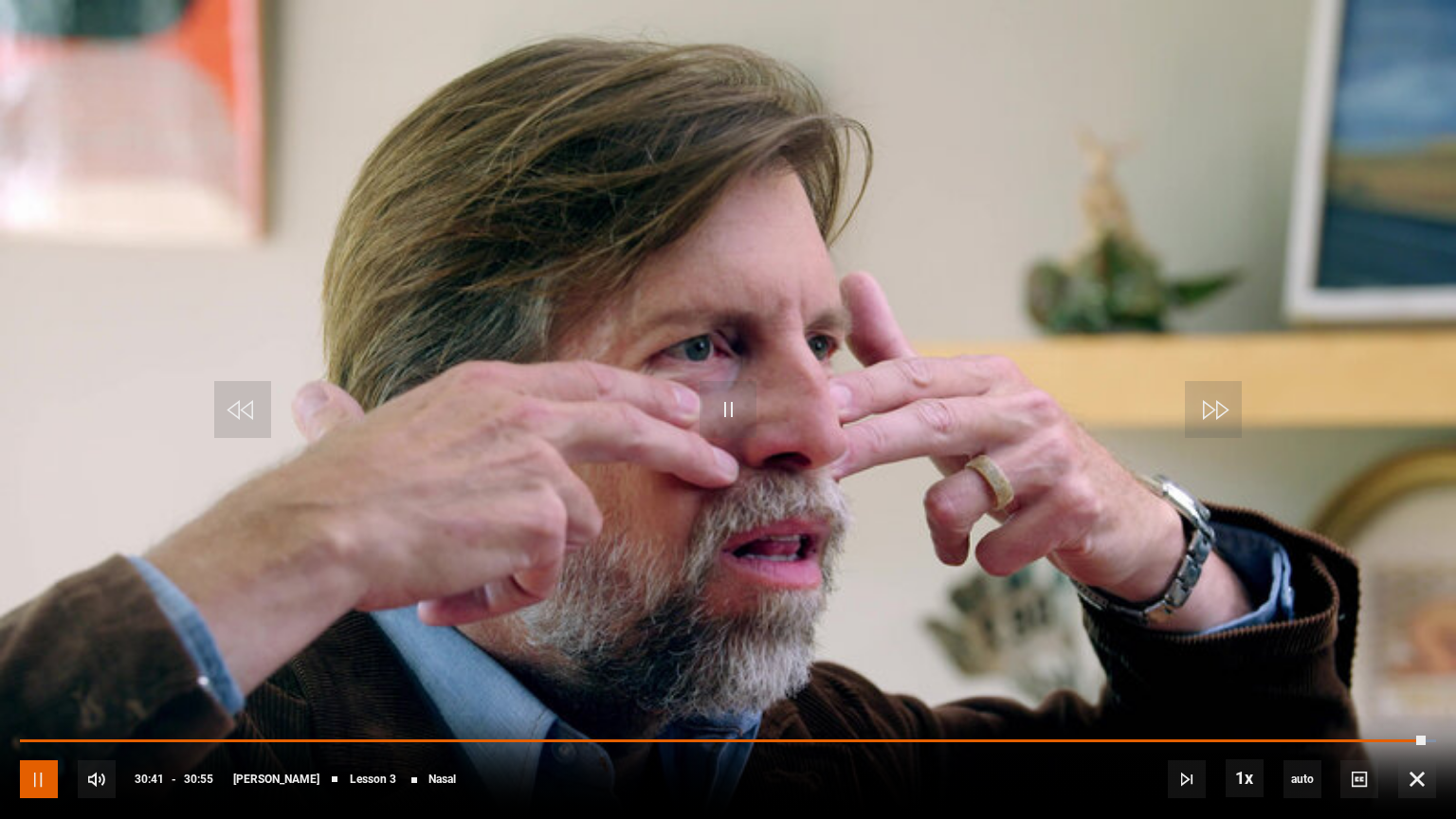 click at bounding box center (39, 779) 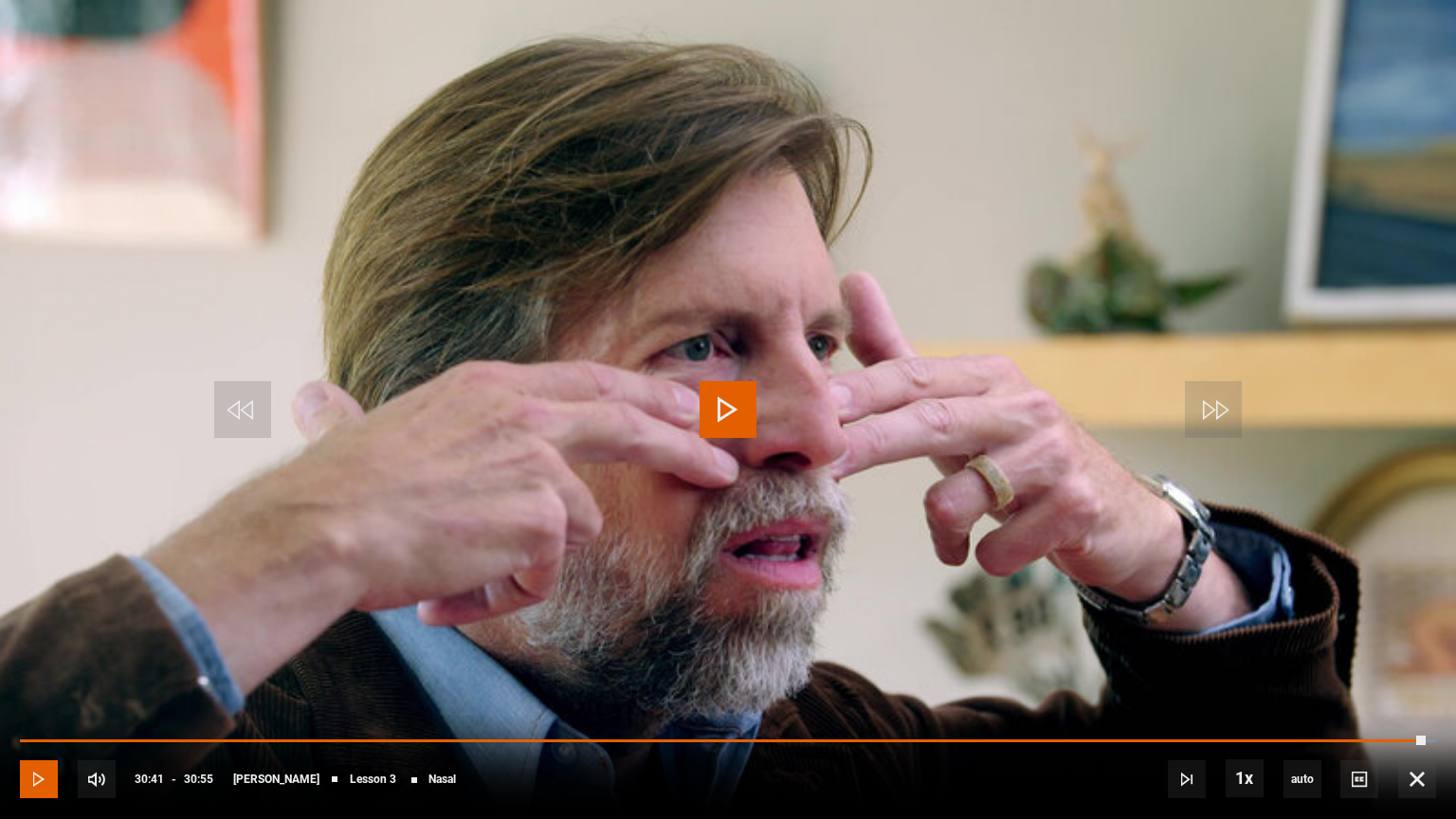 click at bounding box center (39, 779) 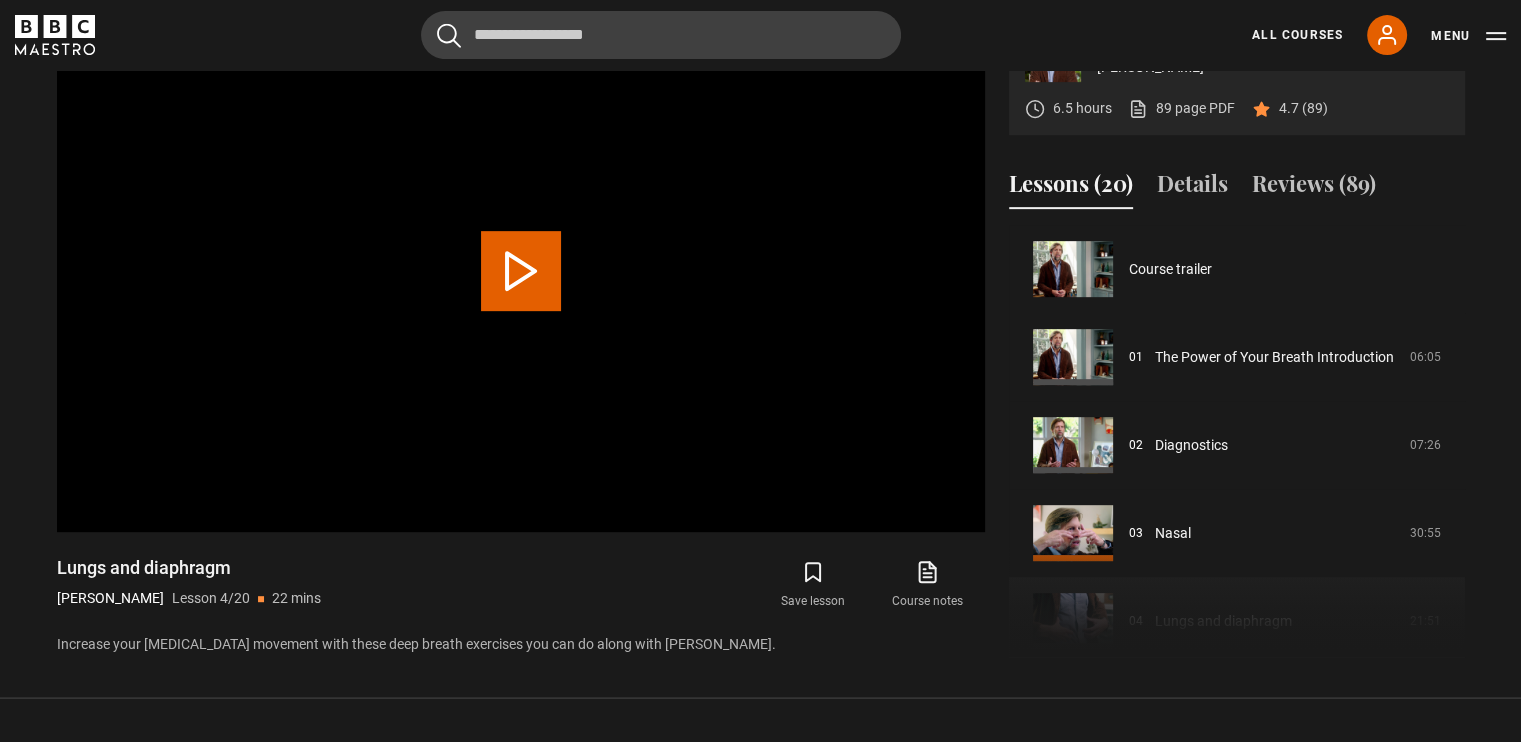 scroll, scrollTop: 264, scrollLeft: 0, axis: vertical 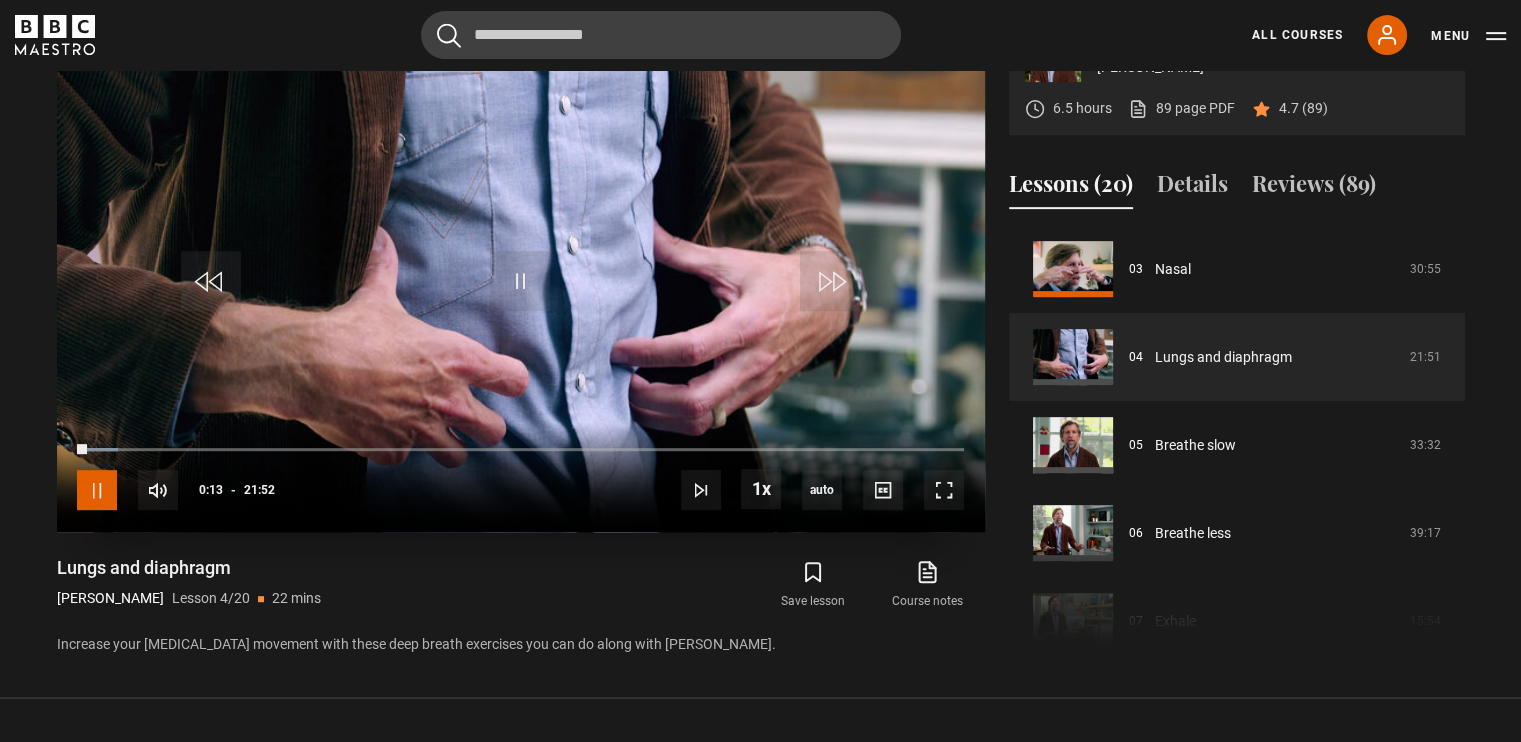 click at bounding box center (97, 490) 